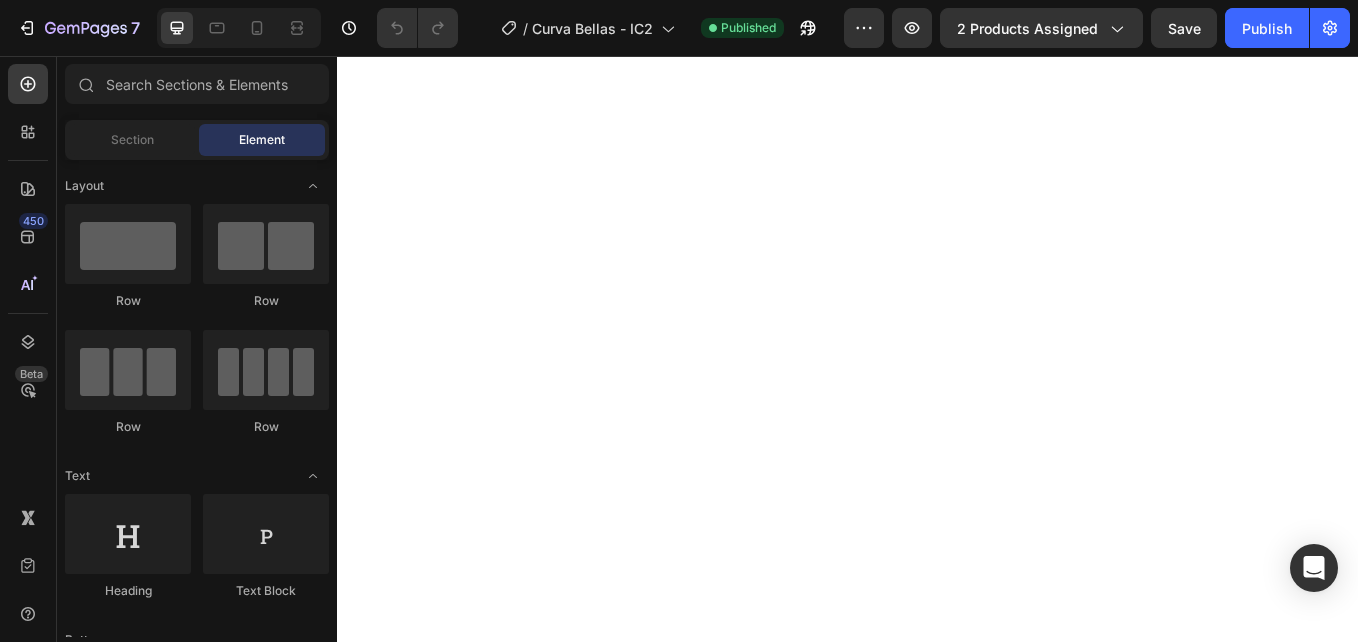 scroll, scrollTop: 0, scrollLeft: 0, axis: both 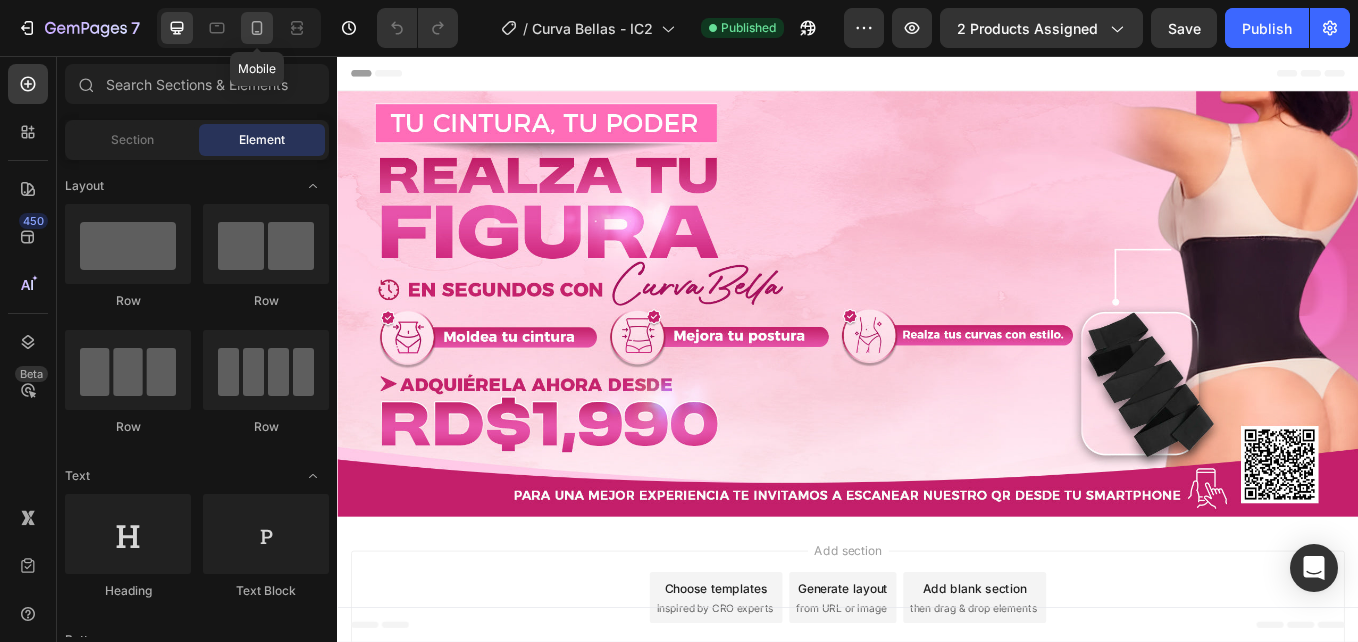 click 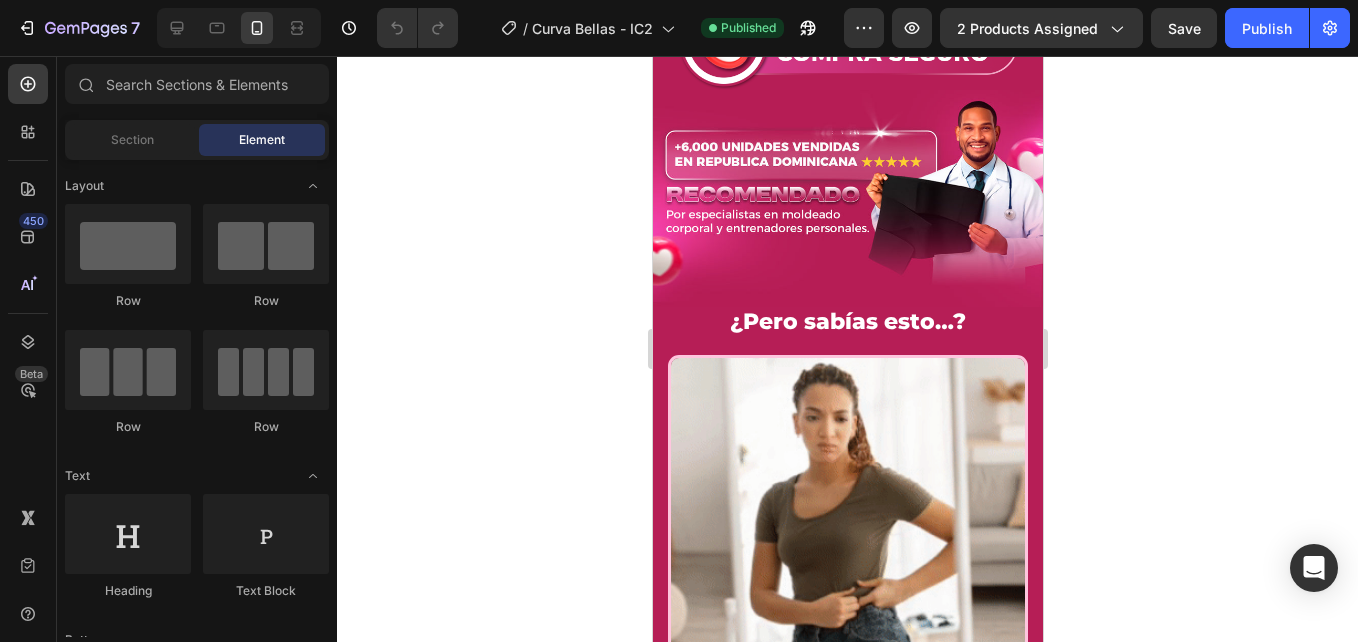 scroll, scrollTop: 866, scrollLeft: 0, axis: vertical 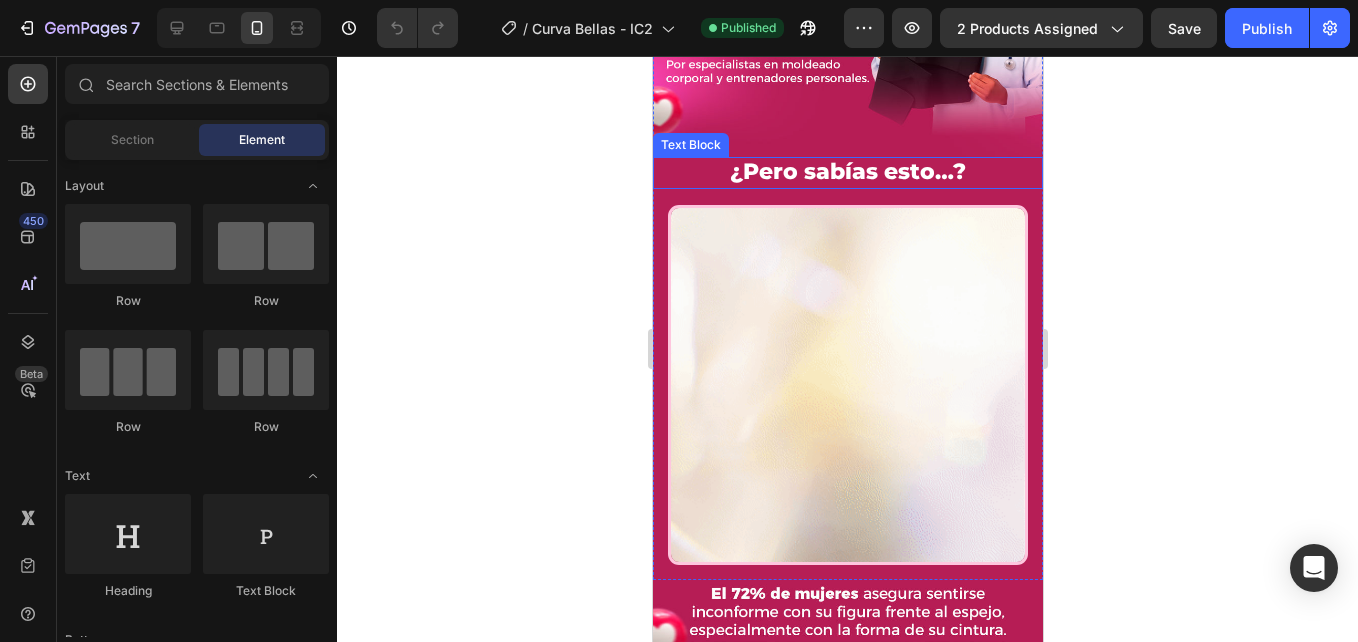 click on "¿Pero sabías esto…?" at bounding box center (847, 173) 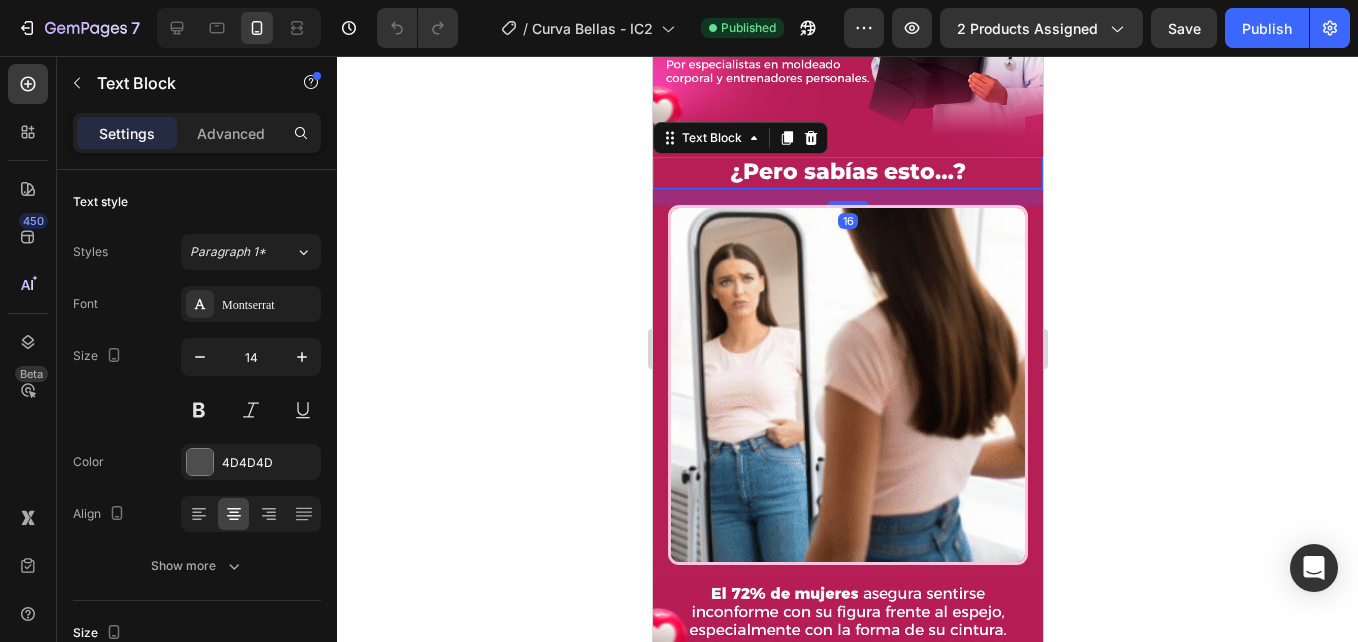 click on "16" at bounding box center [847, 197] 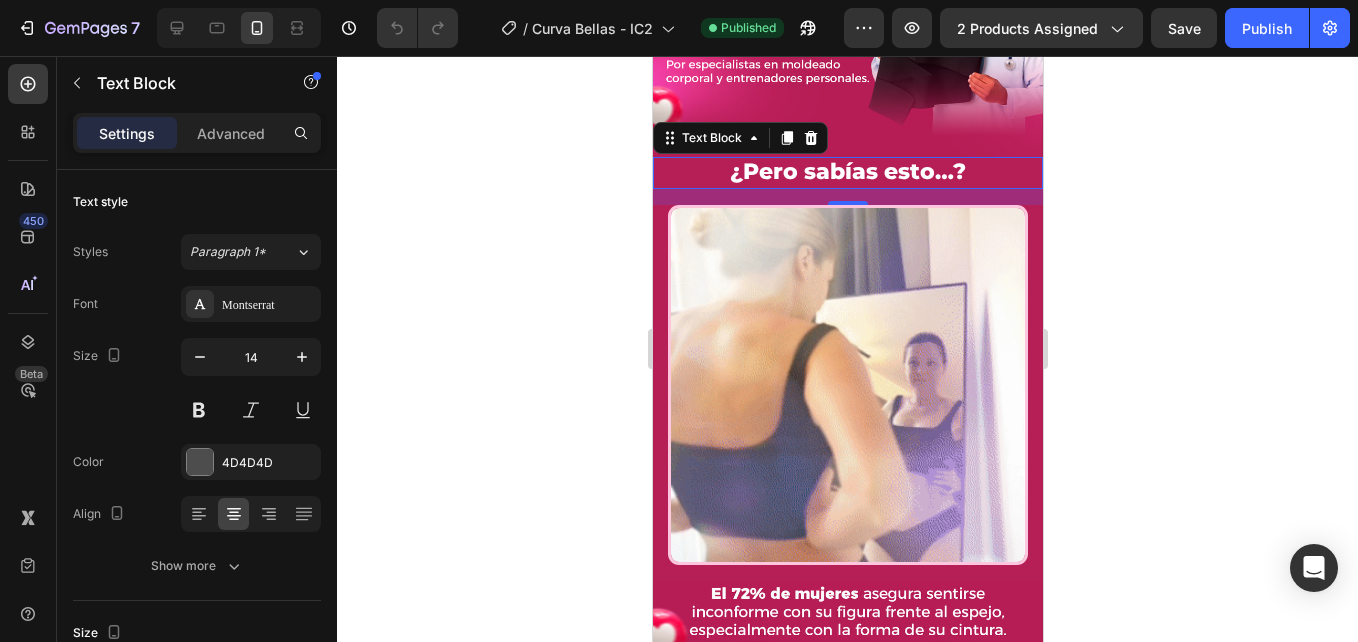 click 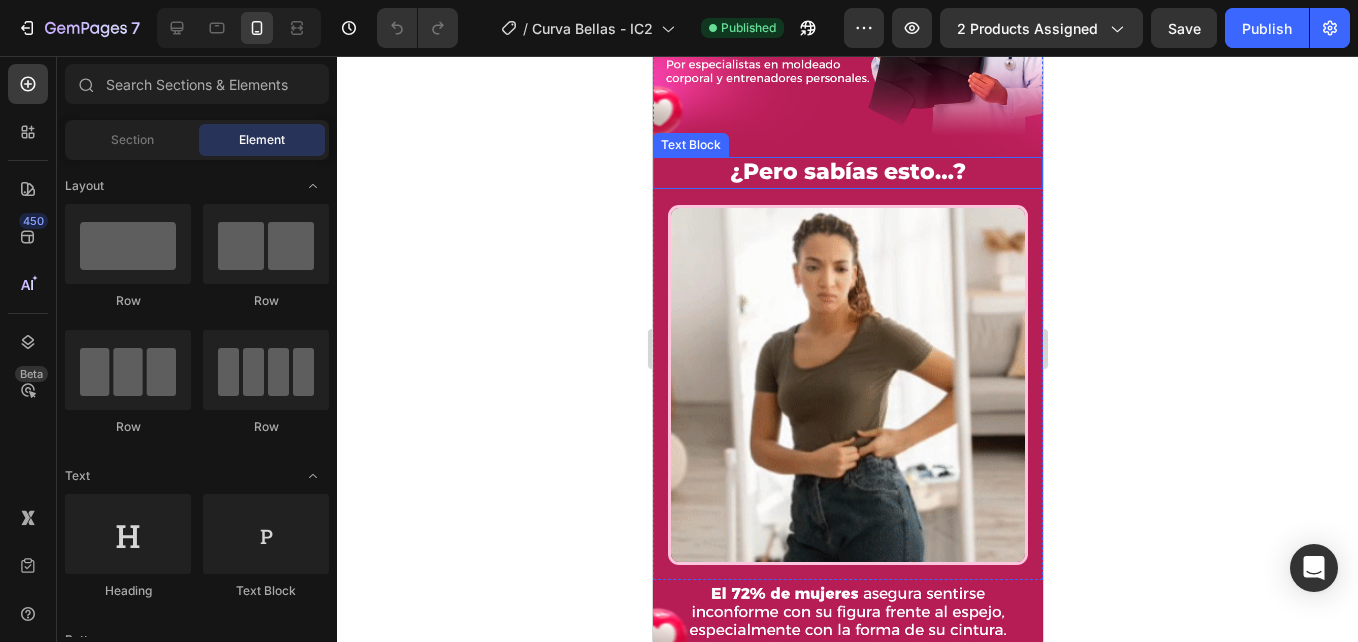click on "¿Pero sabías esto…?" at bounding box center (847, 173) 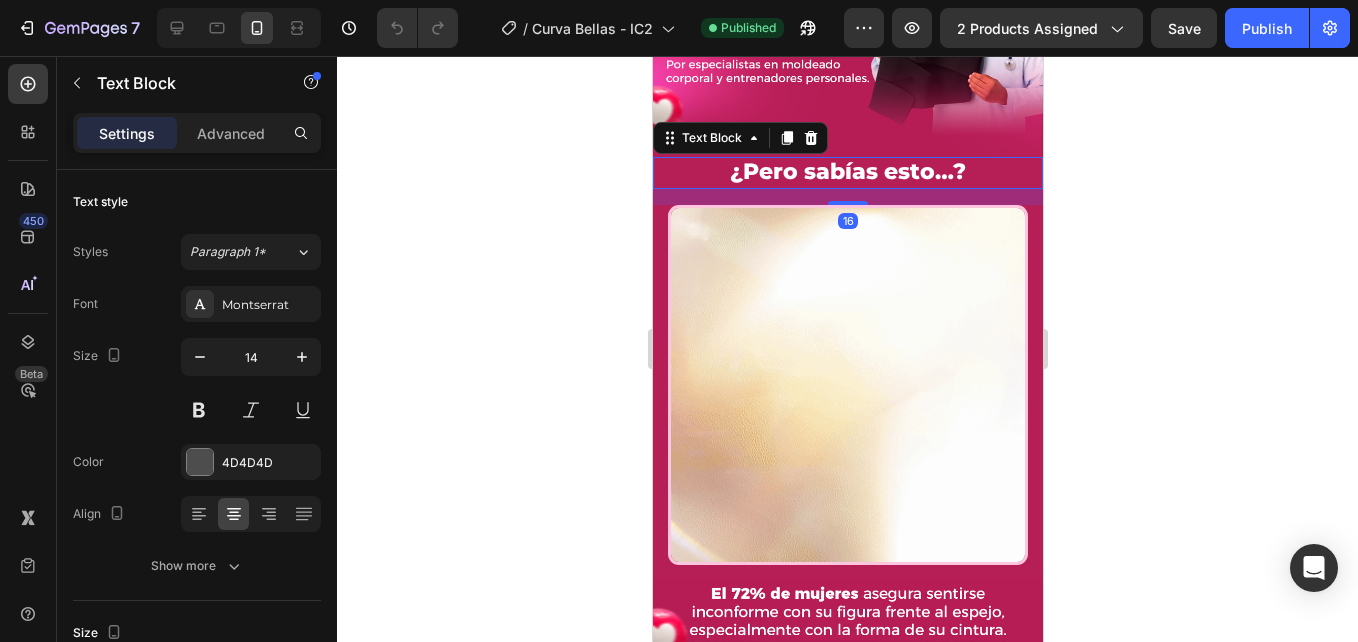 click 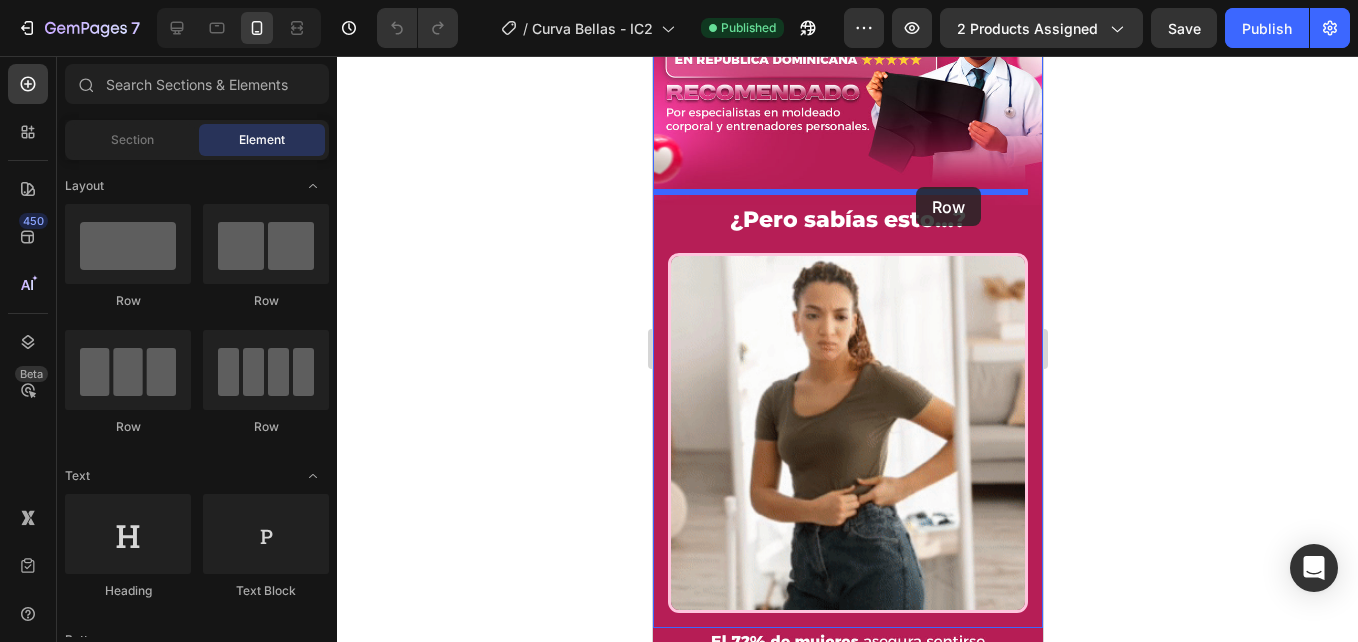 scroll, scrollTop: 814, scrollLeft: 0, axis: vertical 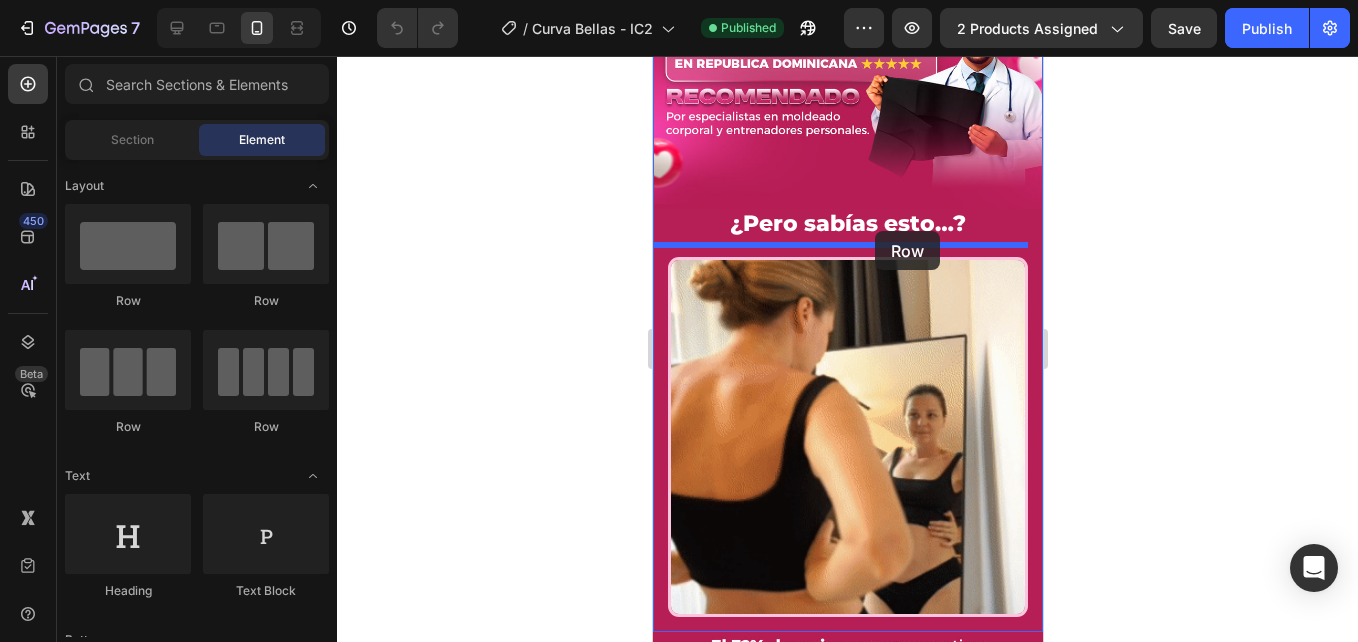 drag, startPoint x: 773, startPoint y: 316, endPoint x: 873, endPoint y: 233, distance: 129.95769 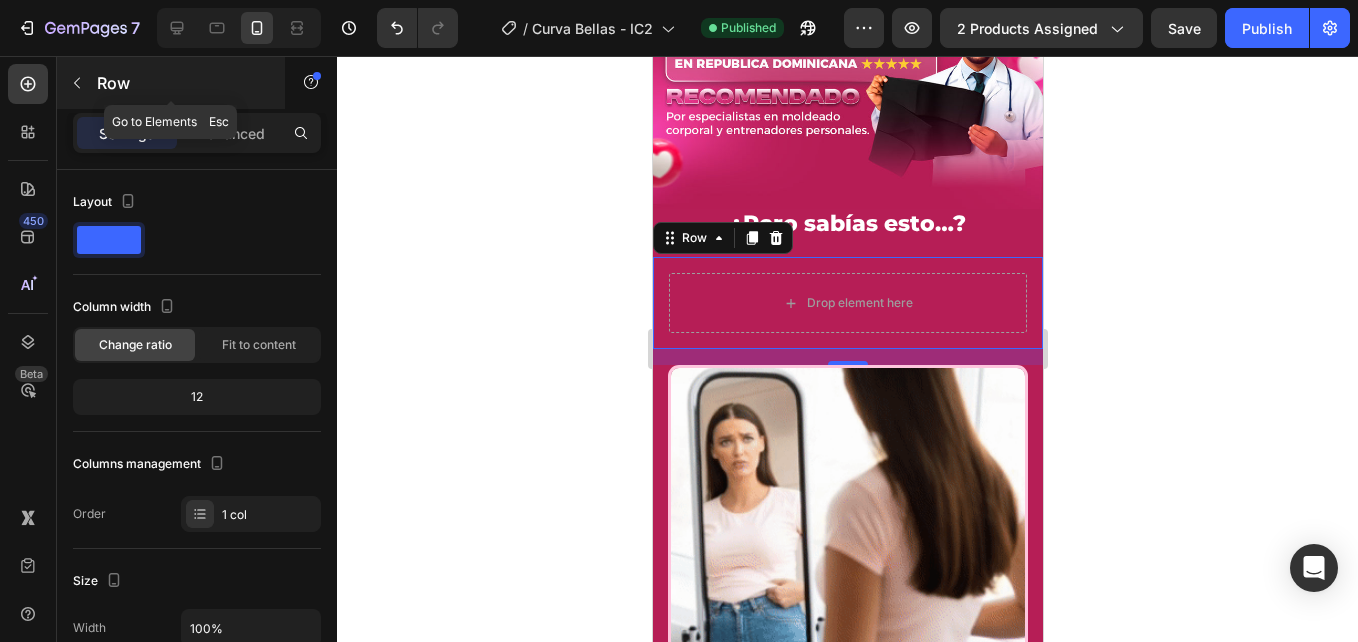 click on "Row" at bounding box center (171, 83) 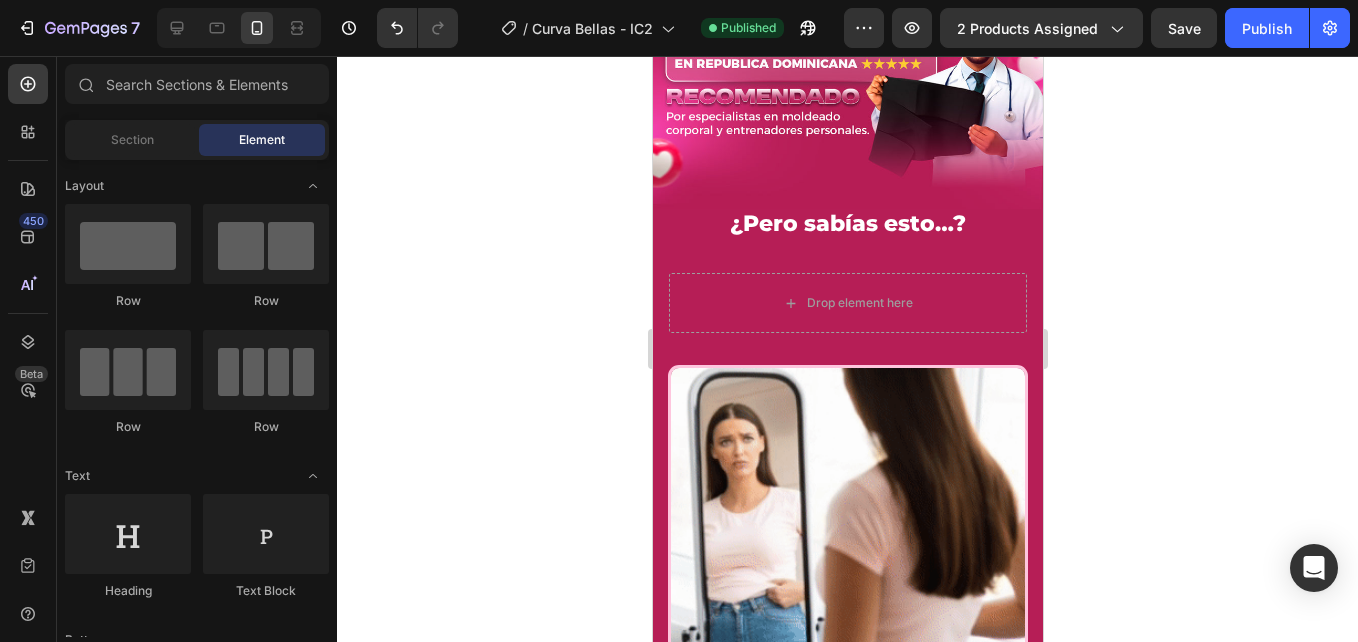 click on "Sections(18) Elements(84) Section Element Hero Section Product Detail Brands Trusted Badges Guarantee Product Breakdown How to use Testimonials Compare Bundle FAQs Social Proof Brand Story Product List Collection Blog List Contact Sticky Add to Cart Custom Footer Browse Library 450 Layout
Row
Row
Row
Row Text
Heading
Text Block Button
Button
Button Media
Image
Image
Video" at bounding box center [197, 350] 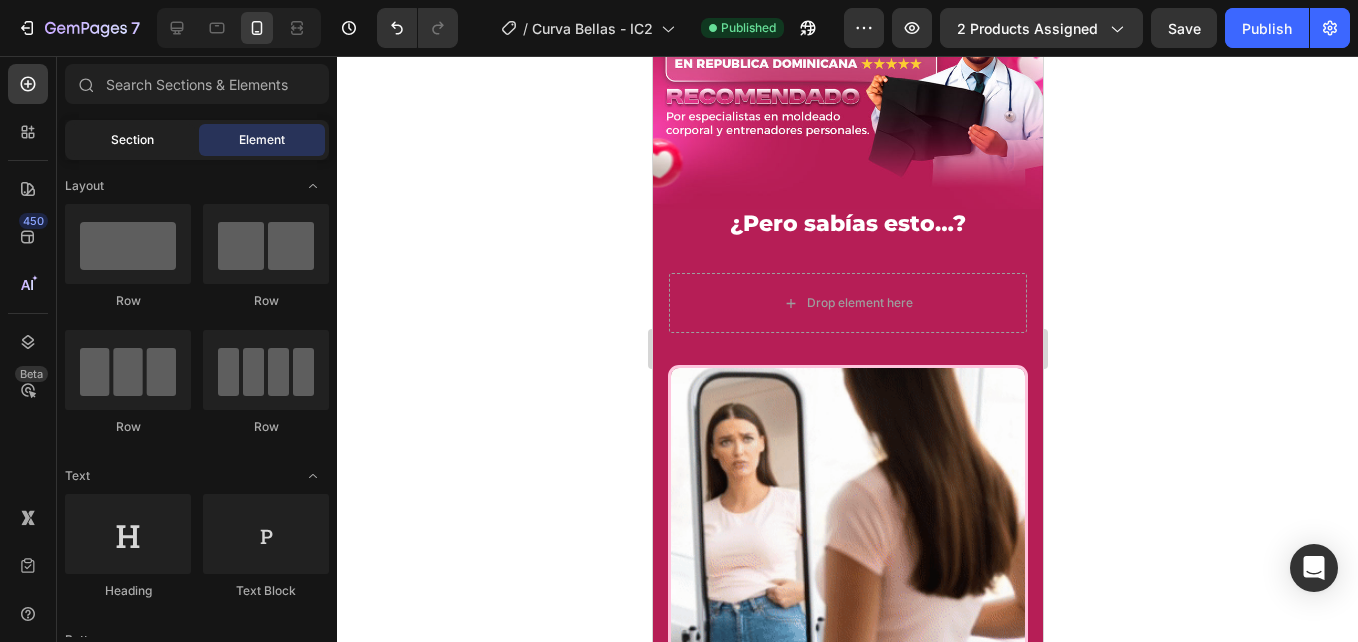 click on "Section" 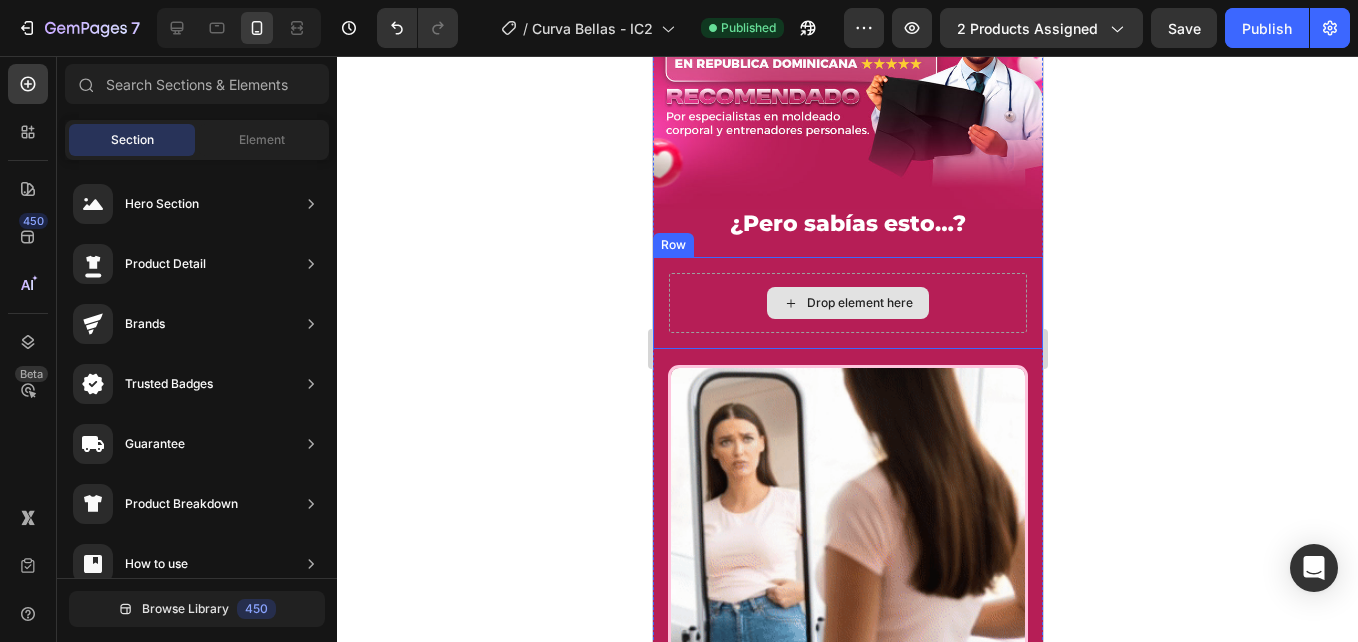 click on "Drop element here" at bounding box center (847, 303) 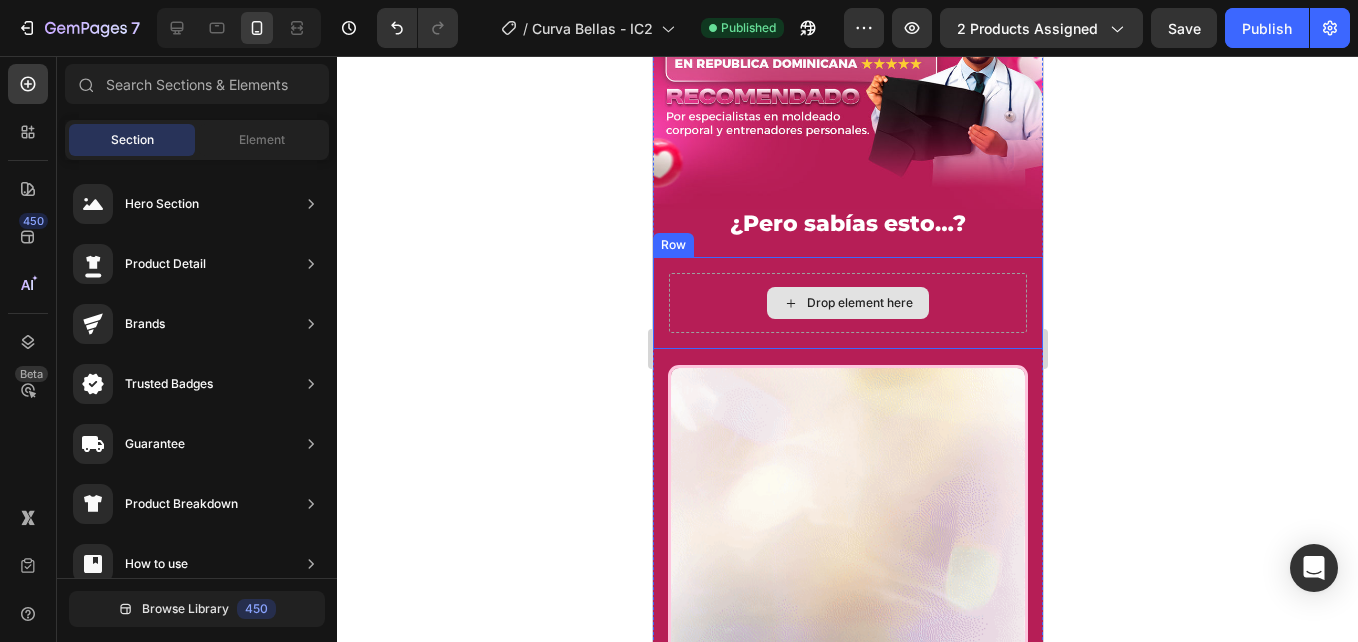 click on "Drop element here" at bounding box center (847, 303) 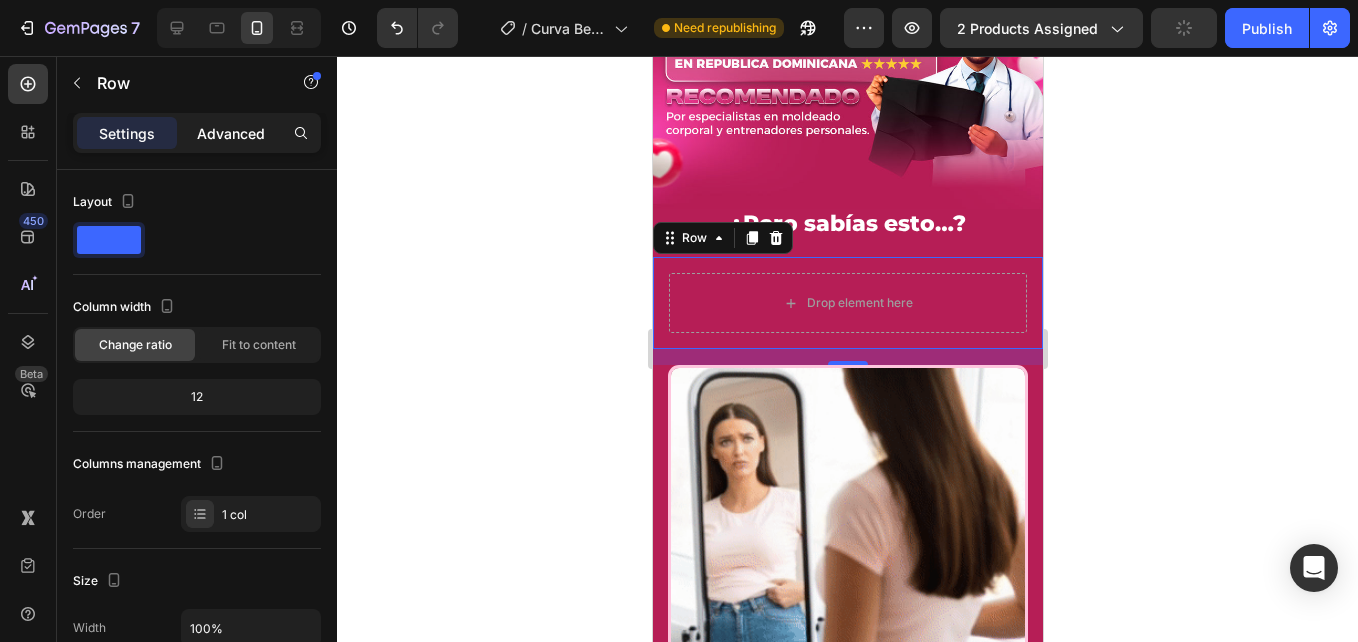 click on "Advanced" at bounding box center (231, 133) 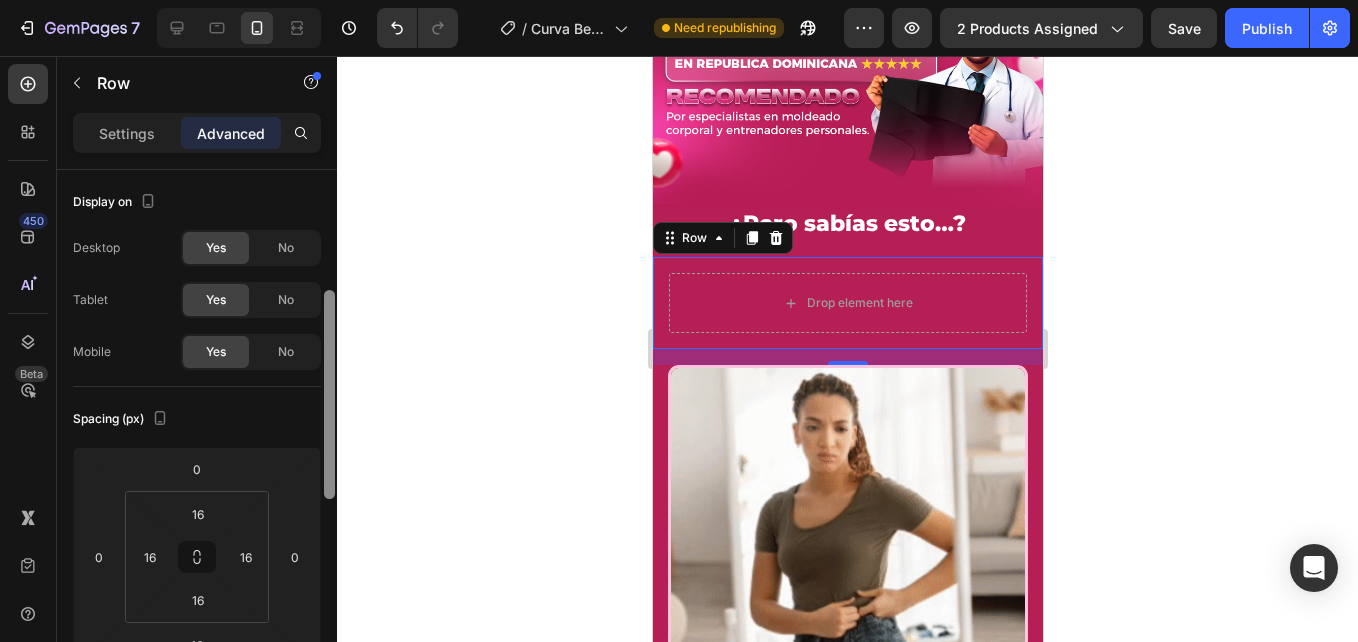scroll, scrollTop: 106, scrollLeft: 0, axis: vertical 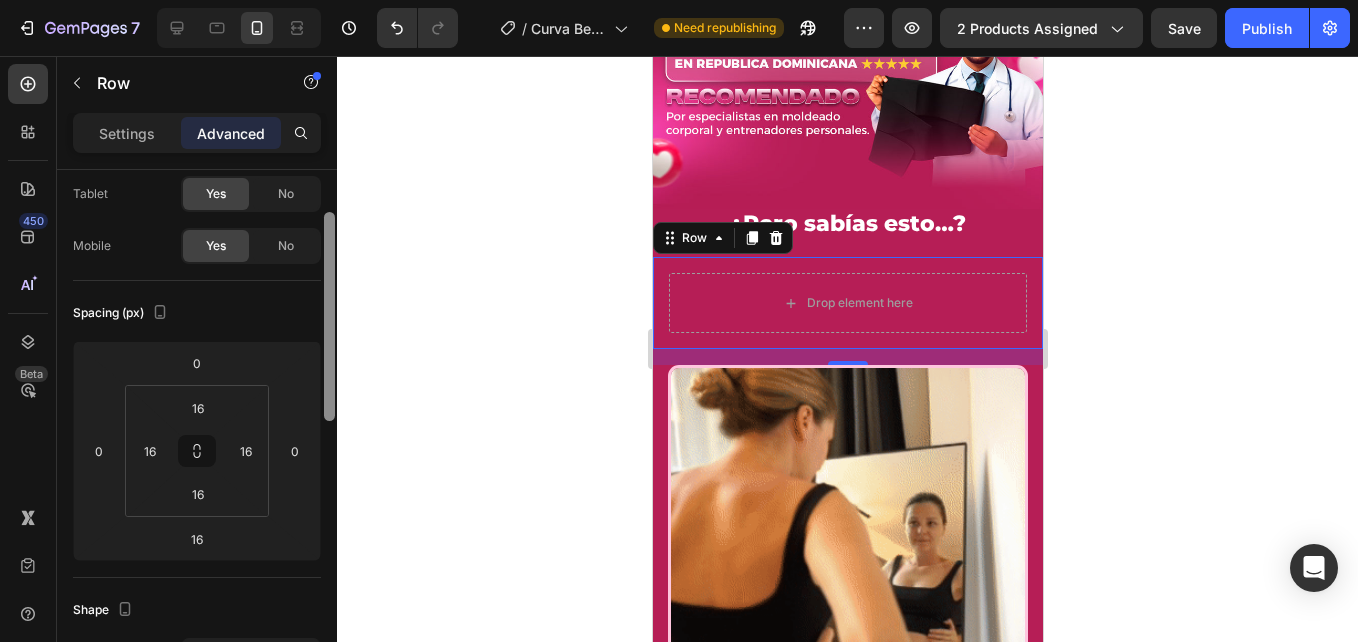 drag, startPoint x: 329, startPoint y: 324, endPoint x: 329, endPoint y: 366, distance: 42 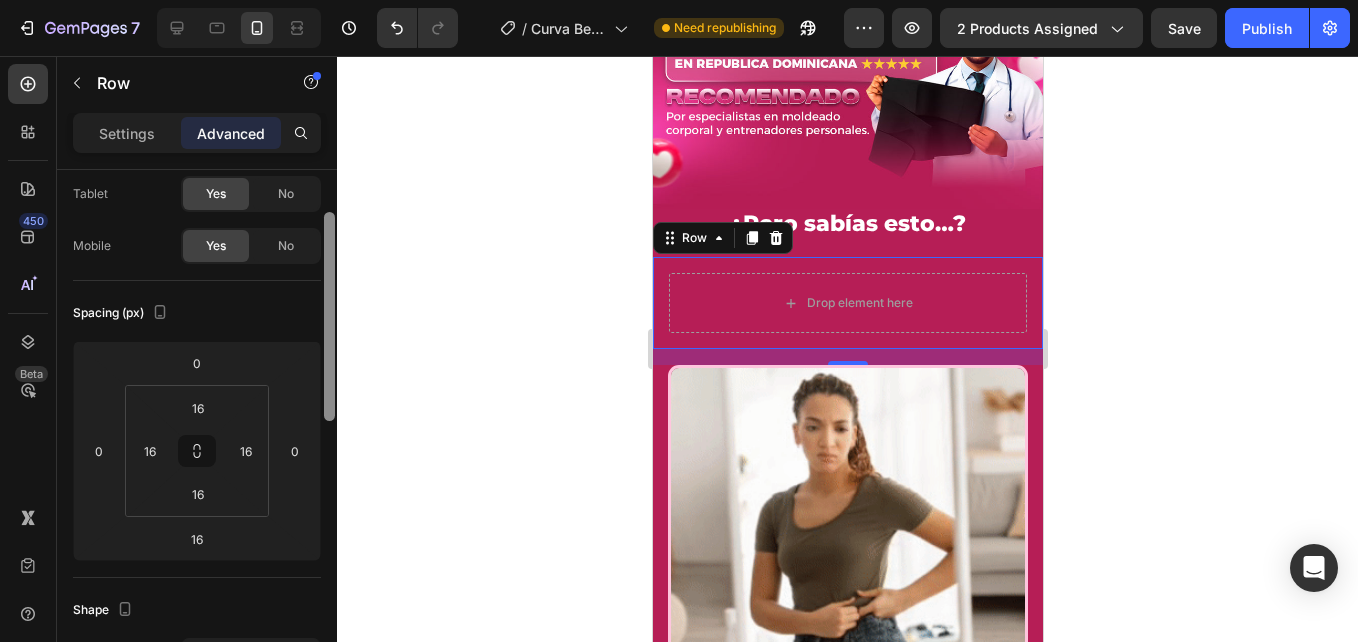 click at bounding box center [329, 316] 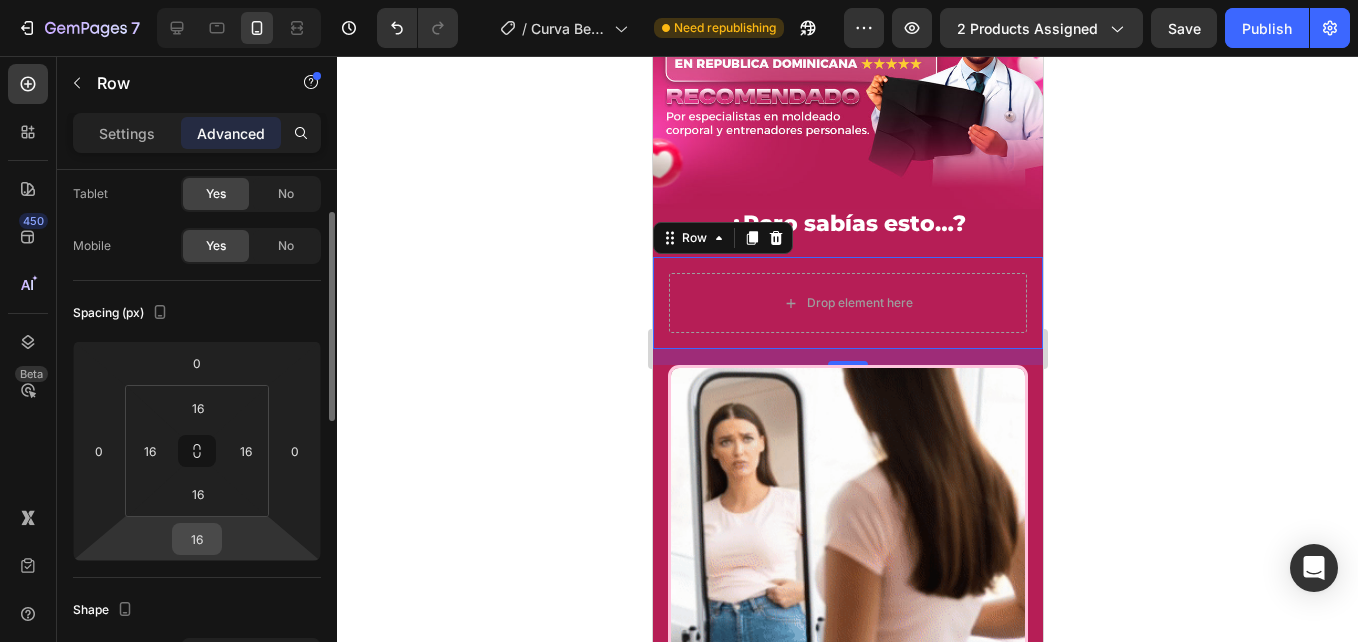click on "16" at bounding box center (197, 539) 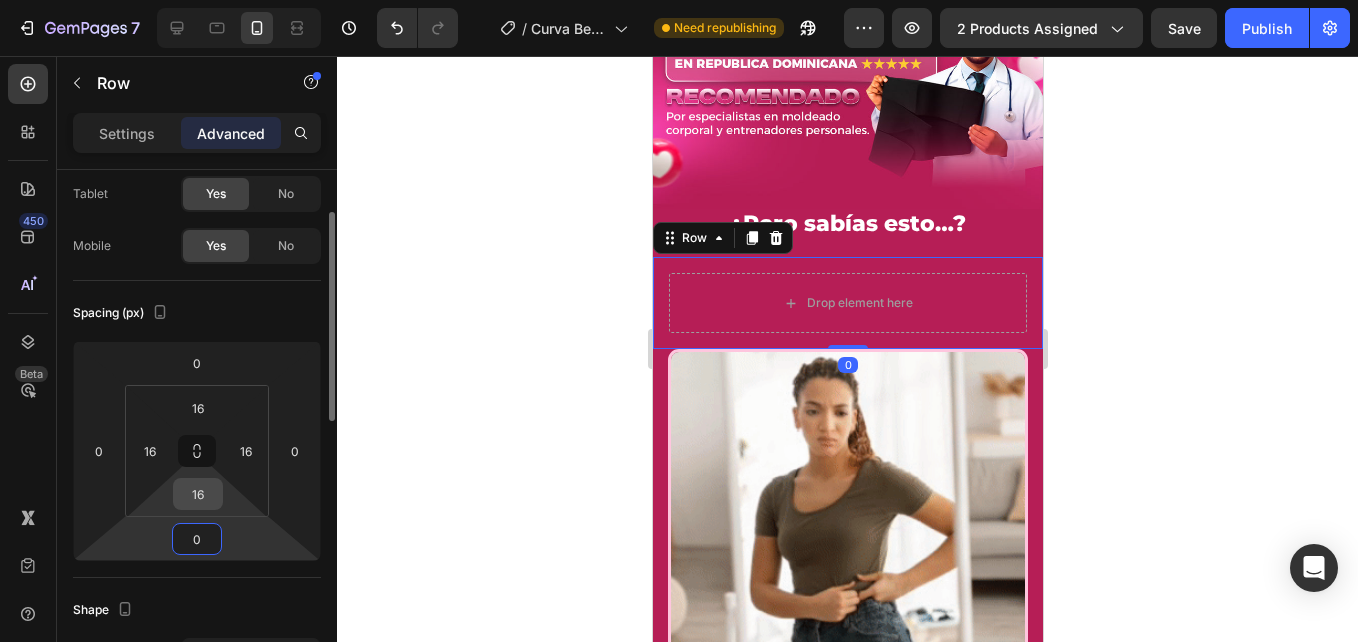 type on "0" 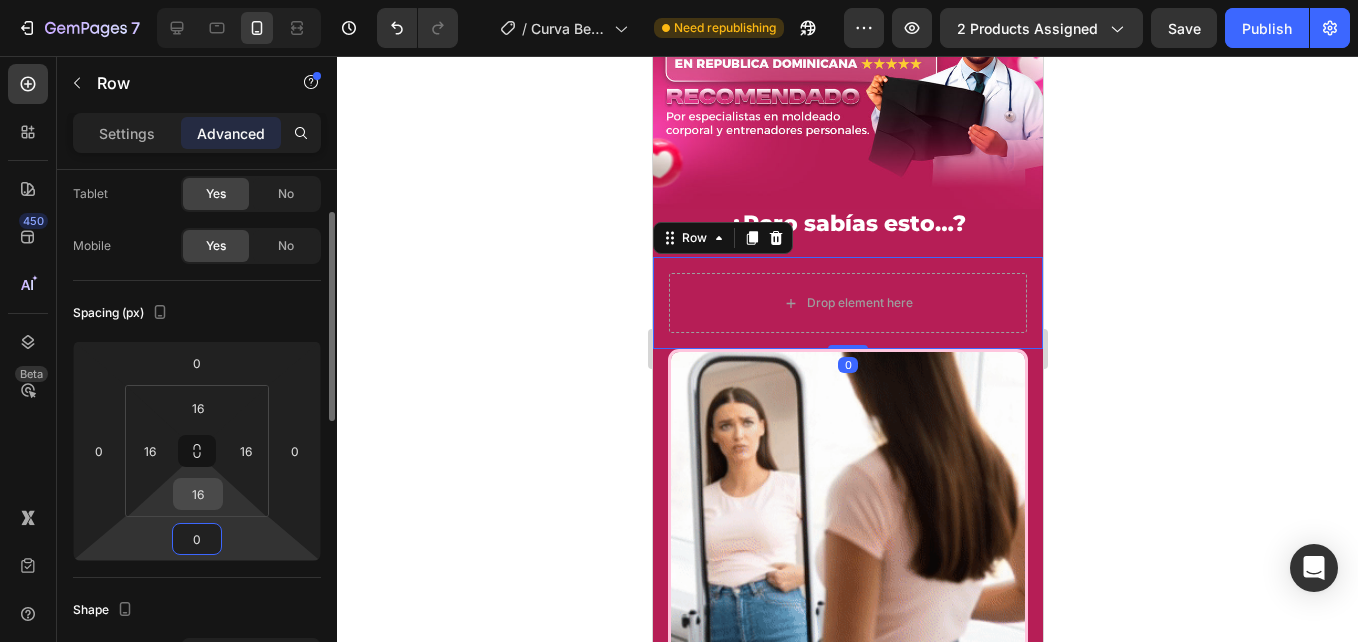 click on "16" at bounding box center (198, 494) 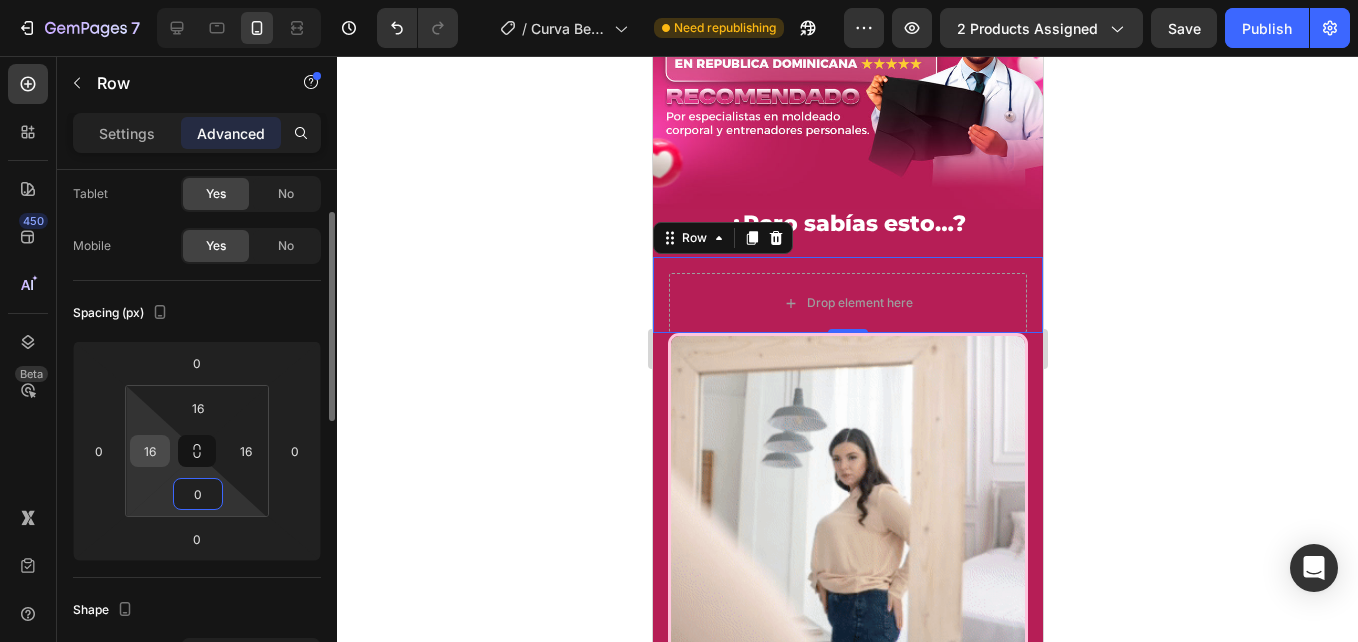 type on "0" 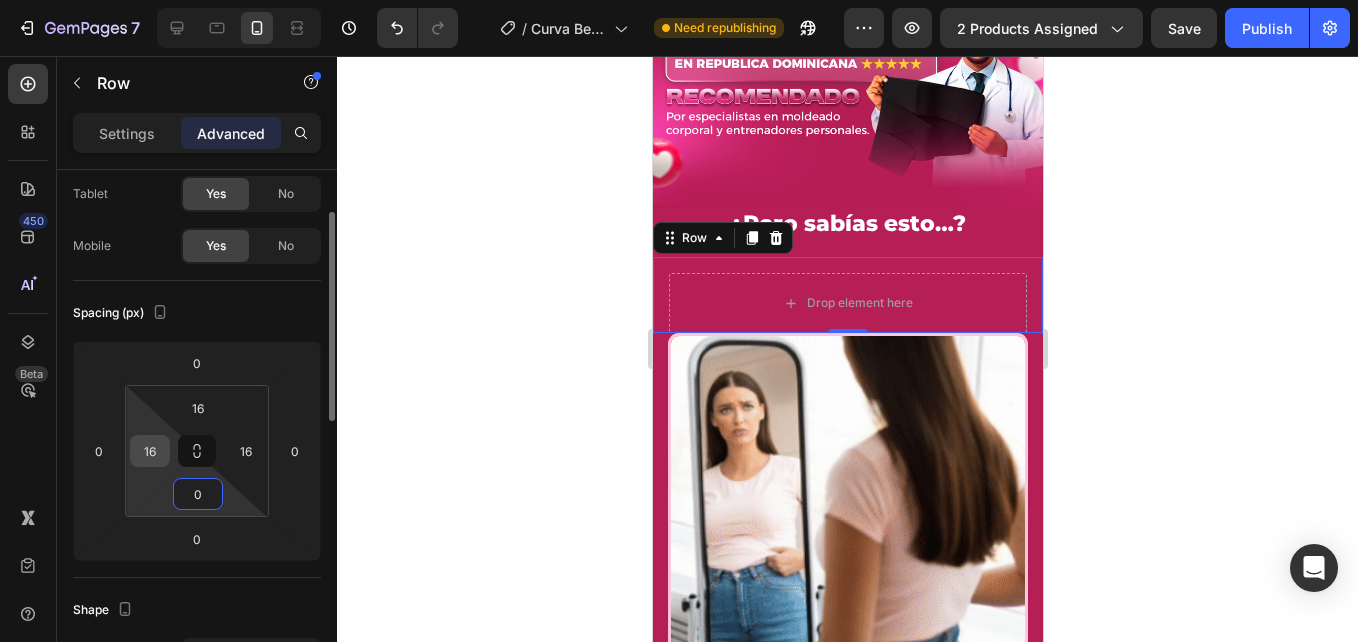 click on "16" at bounding box center (150, 451) 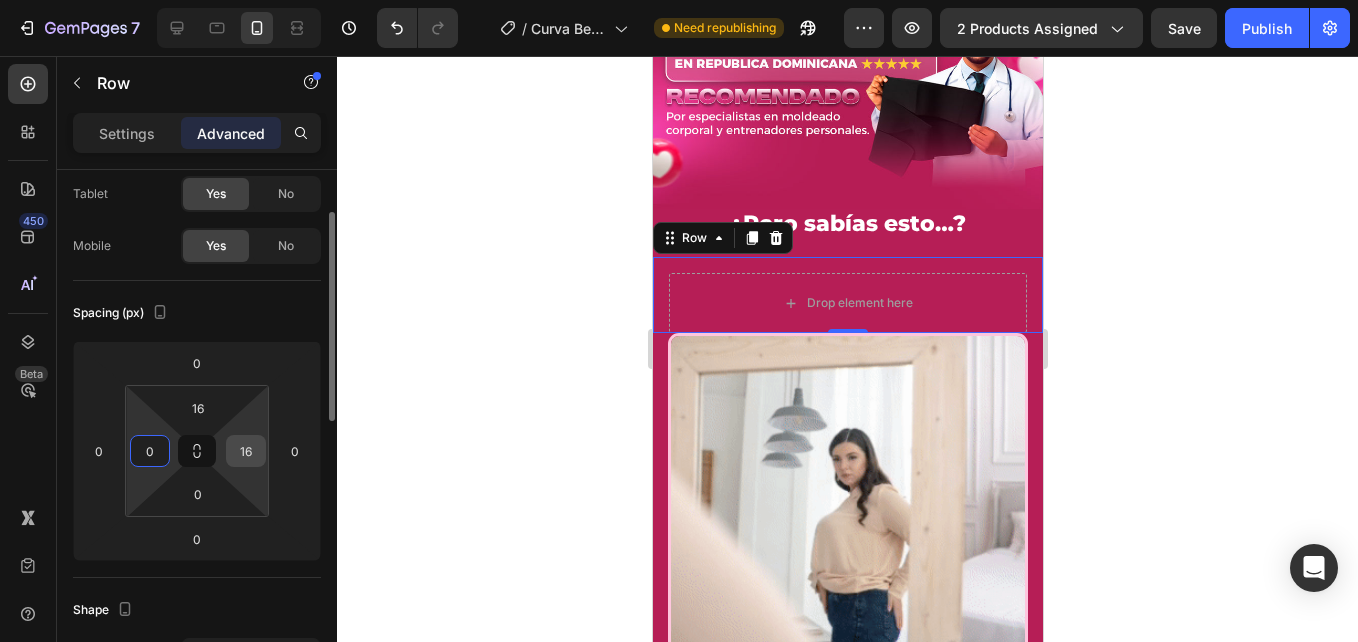 type on "0" 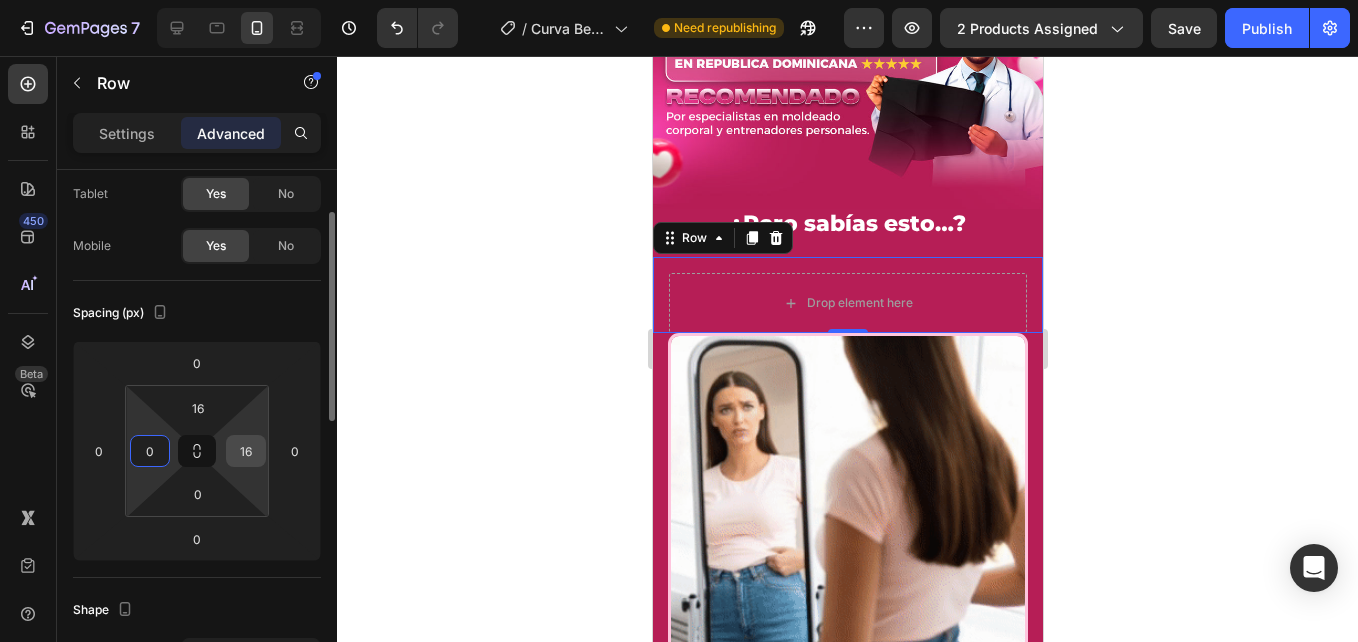 click on "16" at bounding box center (246, 451) 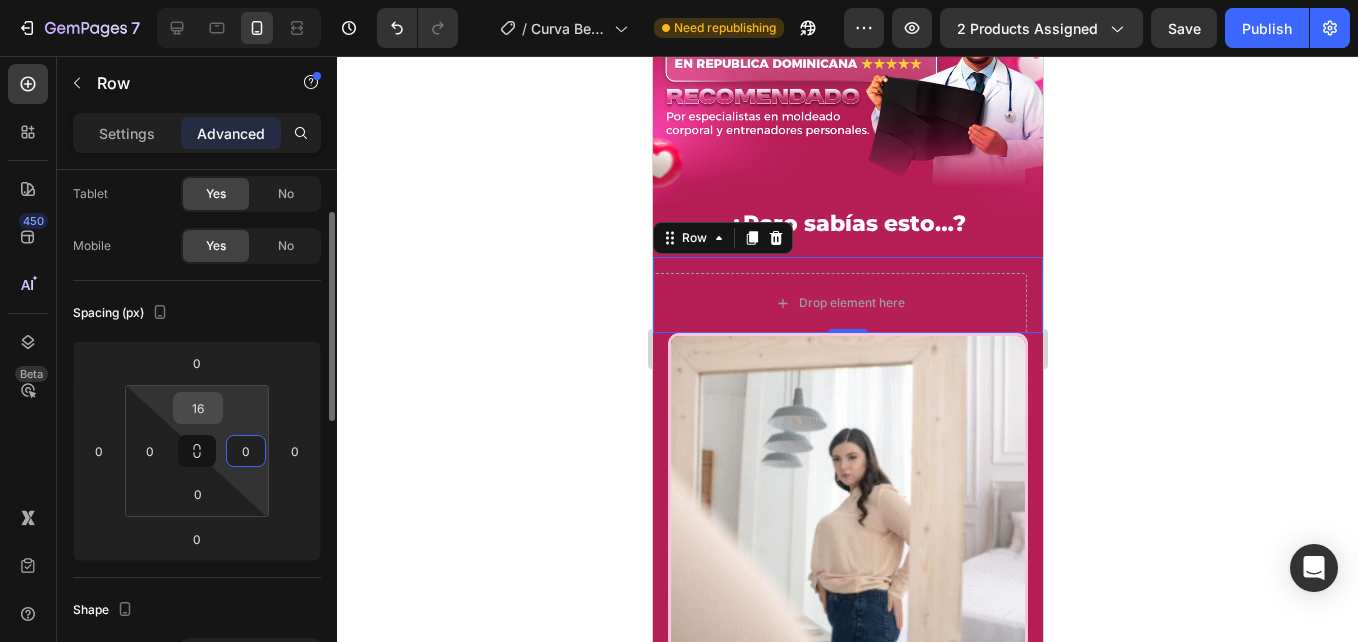 type on "0" 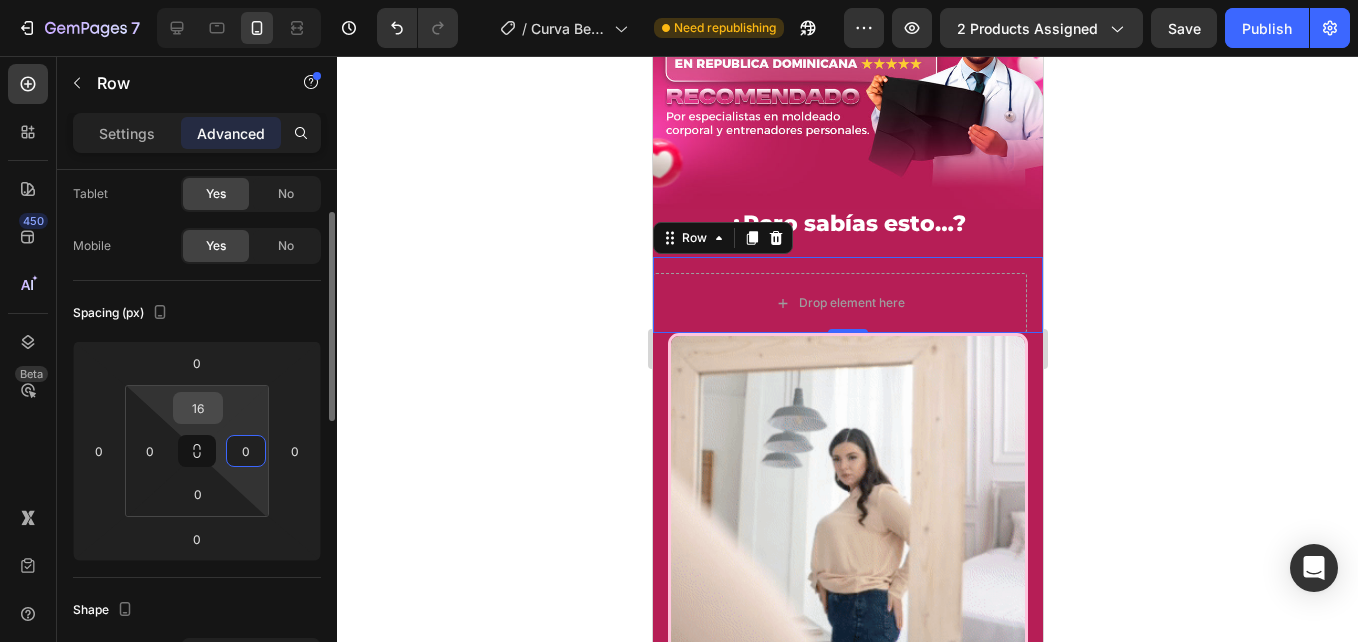 click on "16" at bounding box center [198, 408] 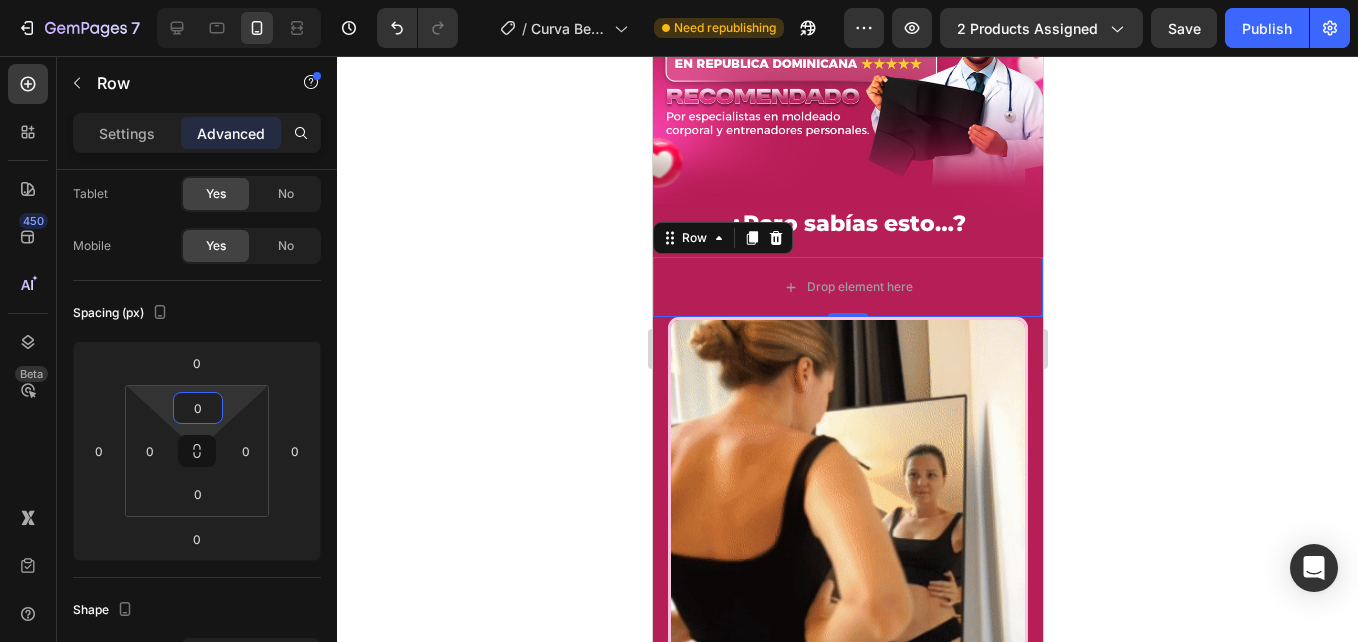 type on "0" 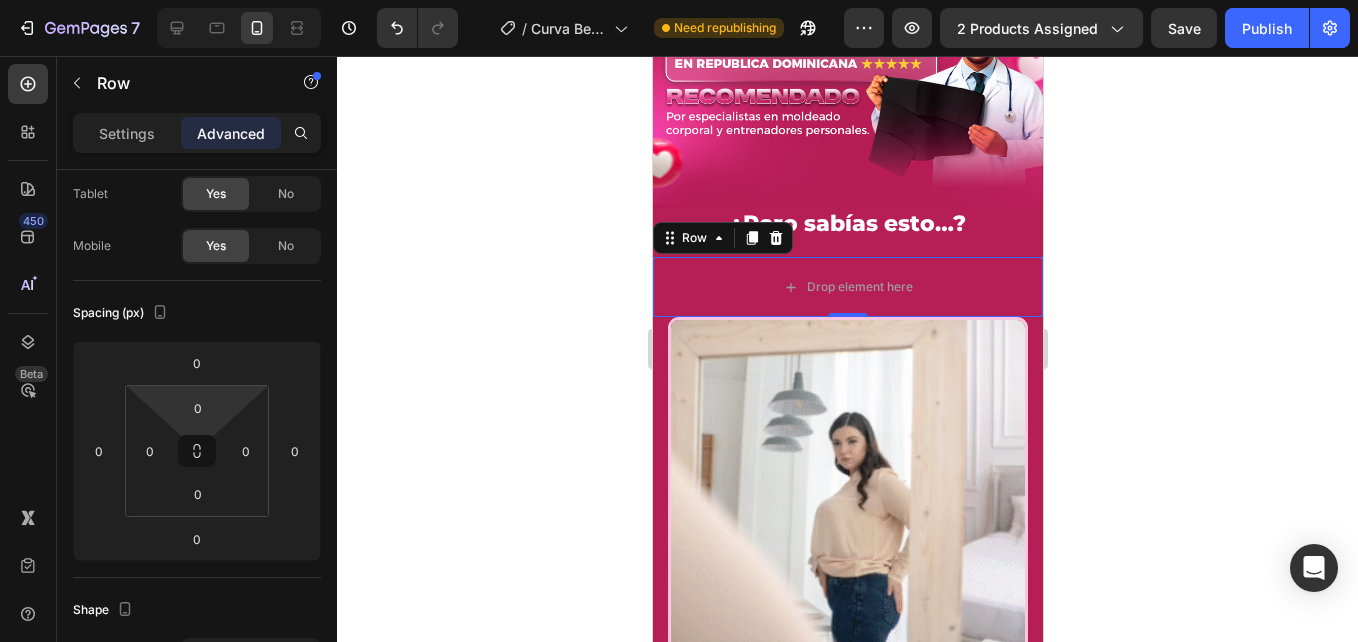 click 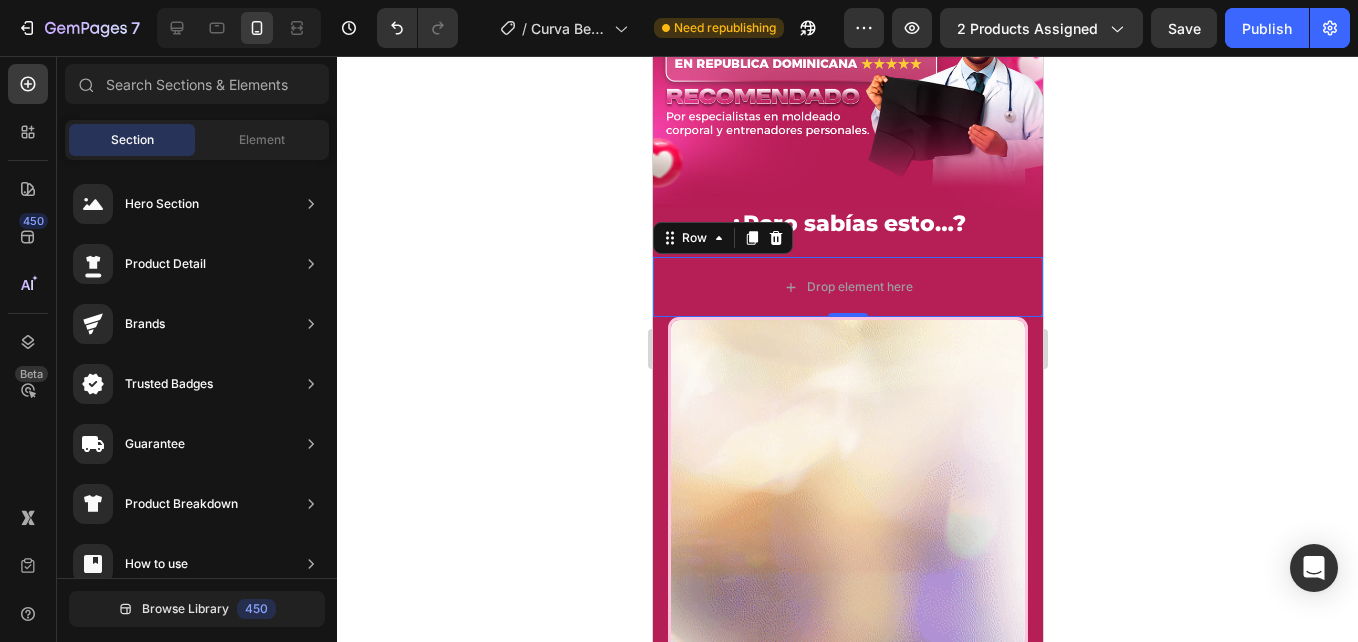 click 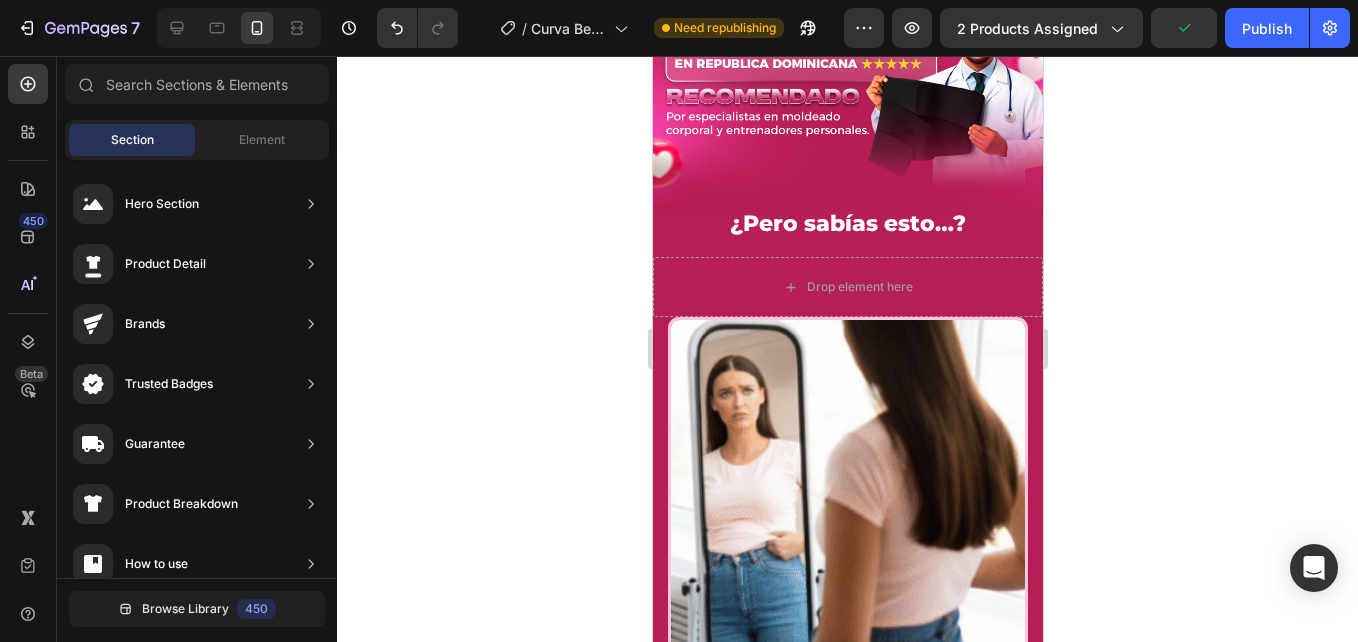 click 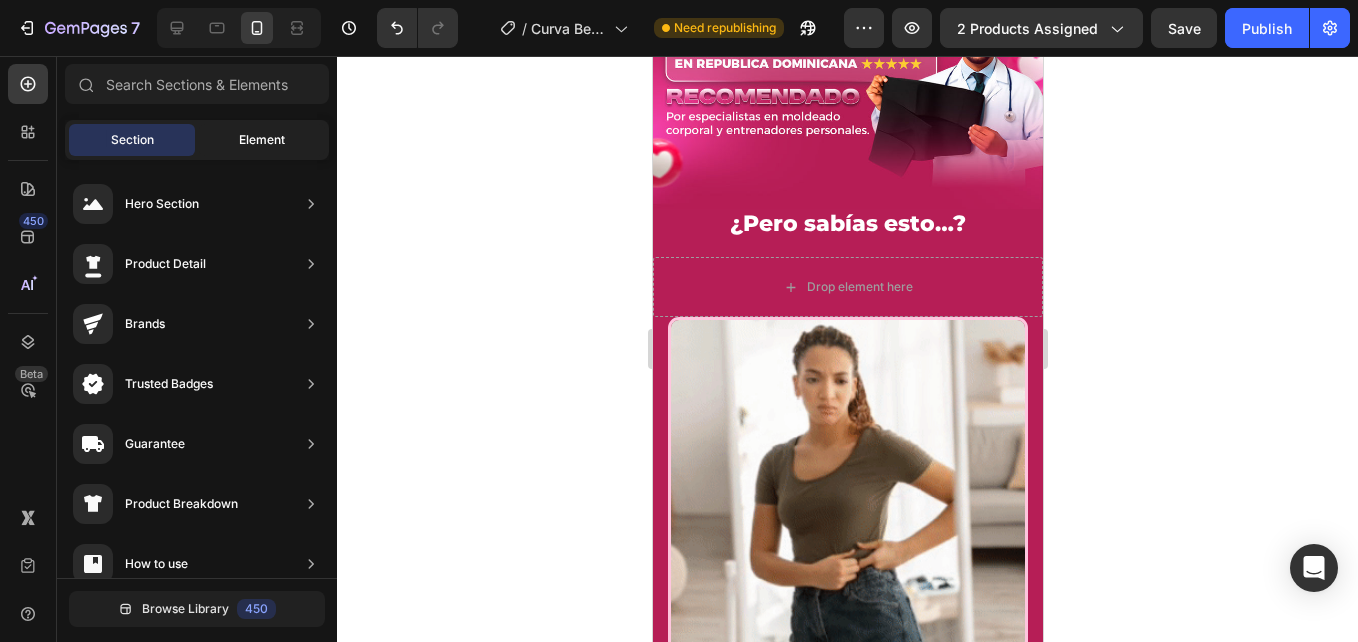 click on "Element" 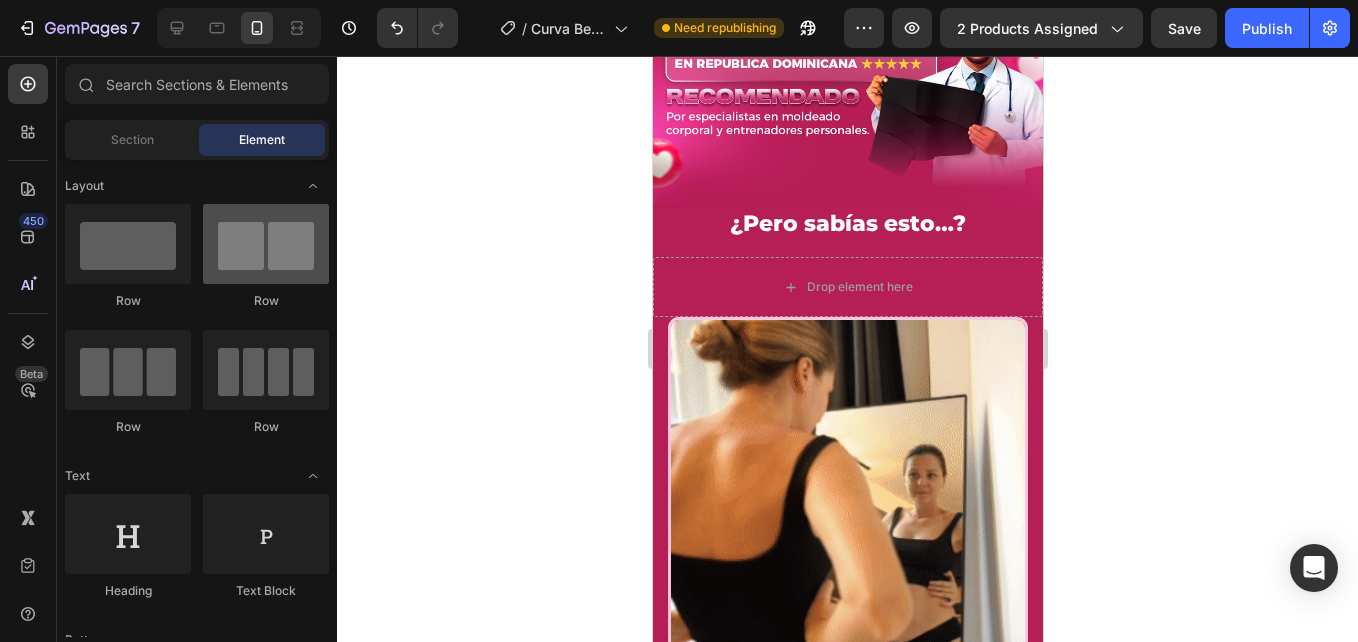 drag, startPoint x: 331, startPoint y: 198, endPoint x: 328, endPoint y: 235, distance: 37.12142 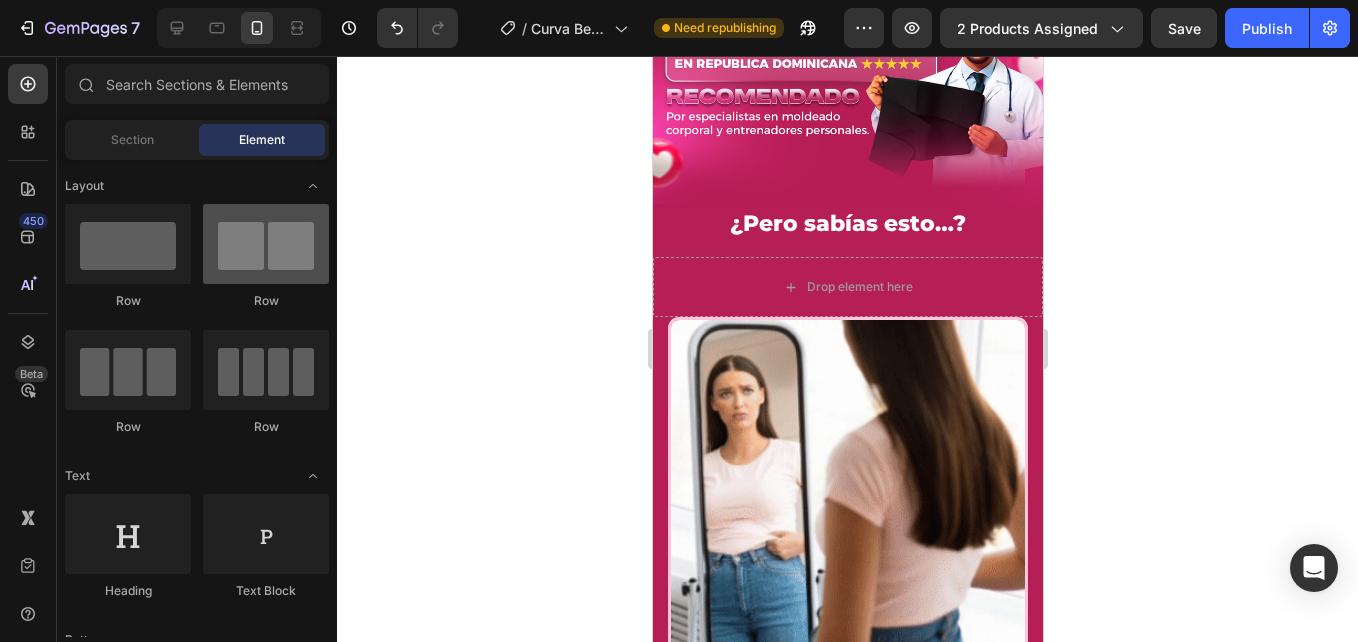 click on "Layout
Row
Row
Row
Row Text
Heading
Text Block Button
Button
Button Media
Image
Image
Video
Video Banner
Hero Banner" at bounding box center (197, 3189) 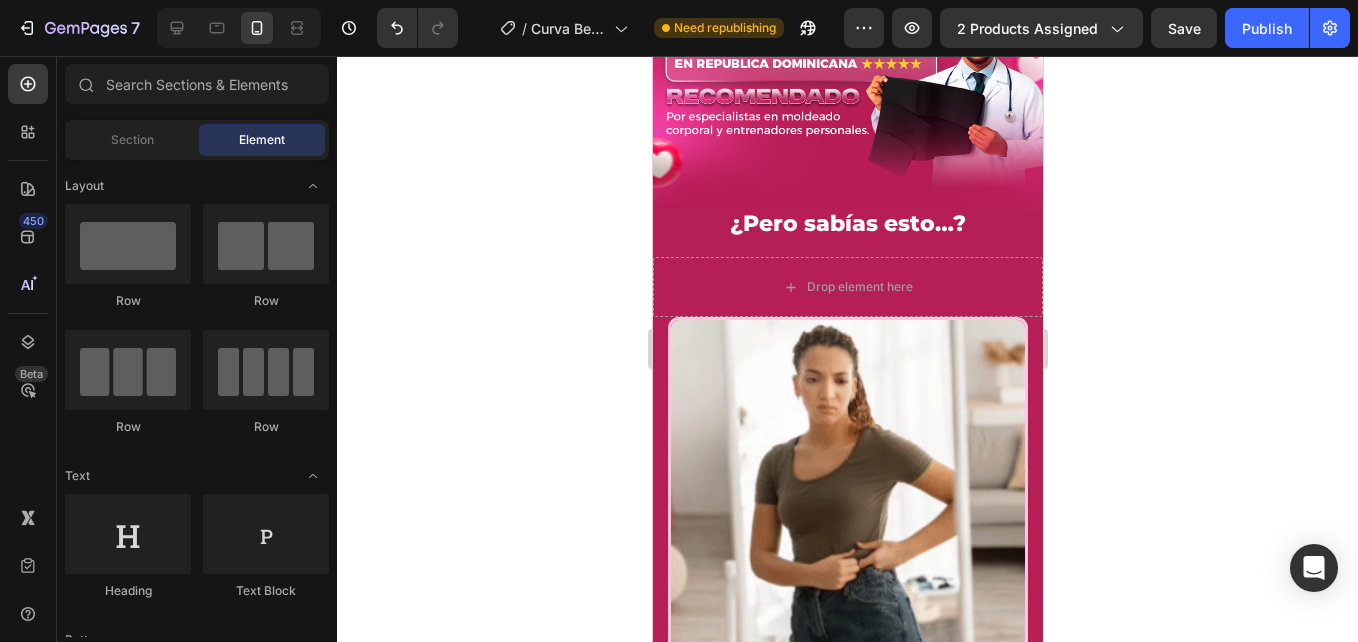 drag, startPoint x: 330, startPoint y: 301, endPoint x: 329, endPoint y: 316, distance: 15.033297 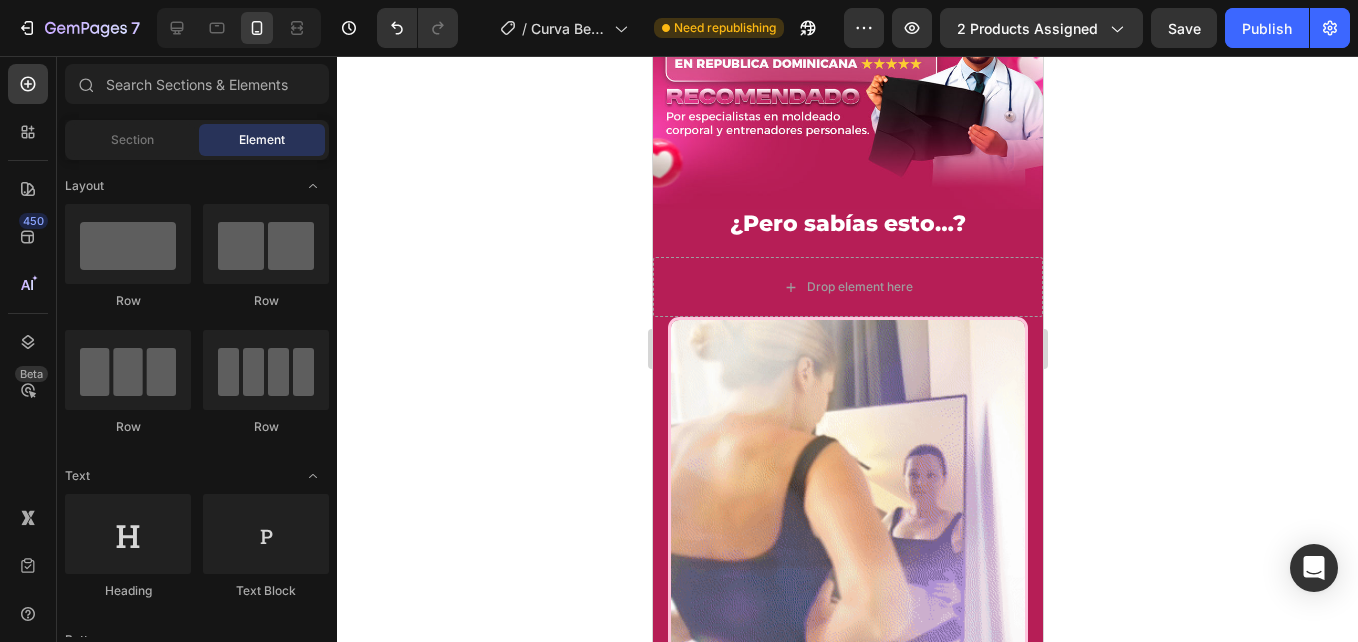 click on "Layout
Row
Row
Row
Row Text
Heading
Text Block Button
Button
Button Media
Image
Image
Video
Video Banner
Hero Banner" at bounding box center (197, 3189) 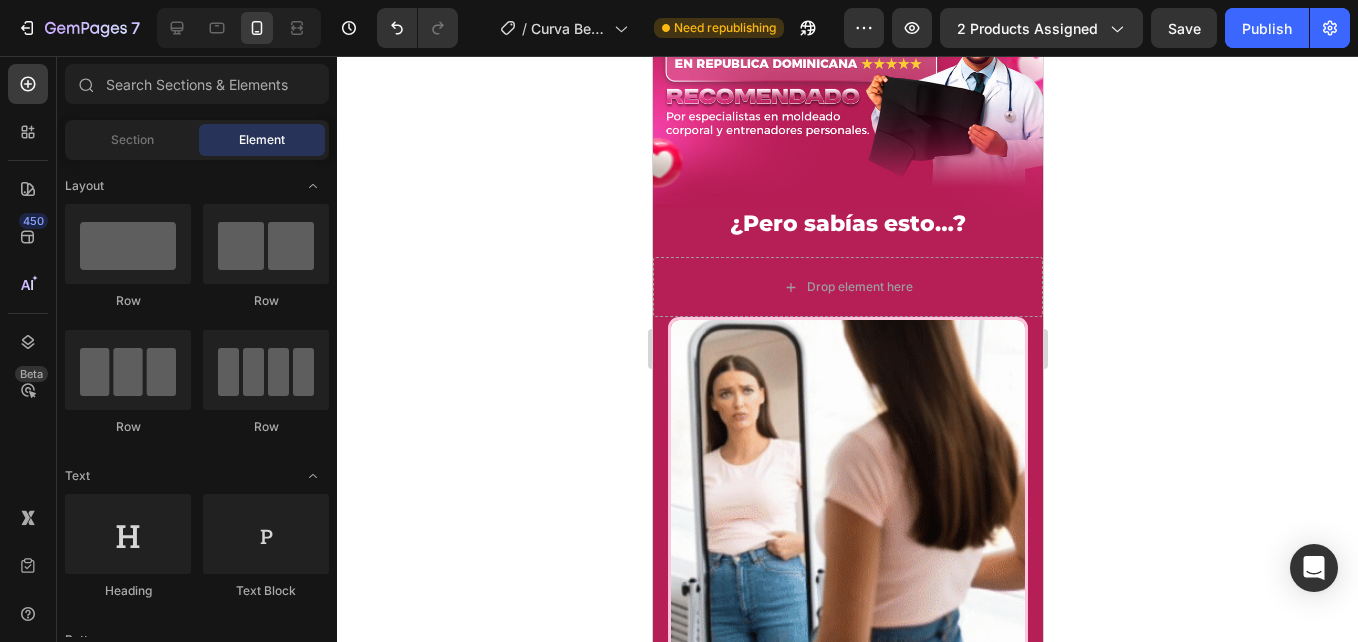 click 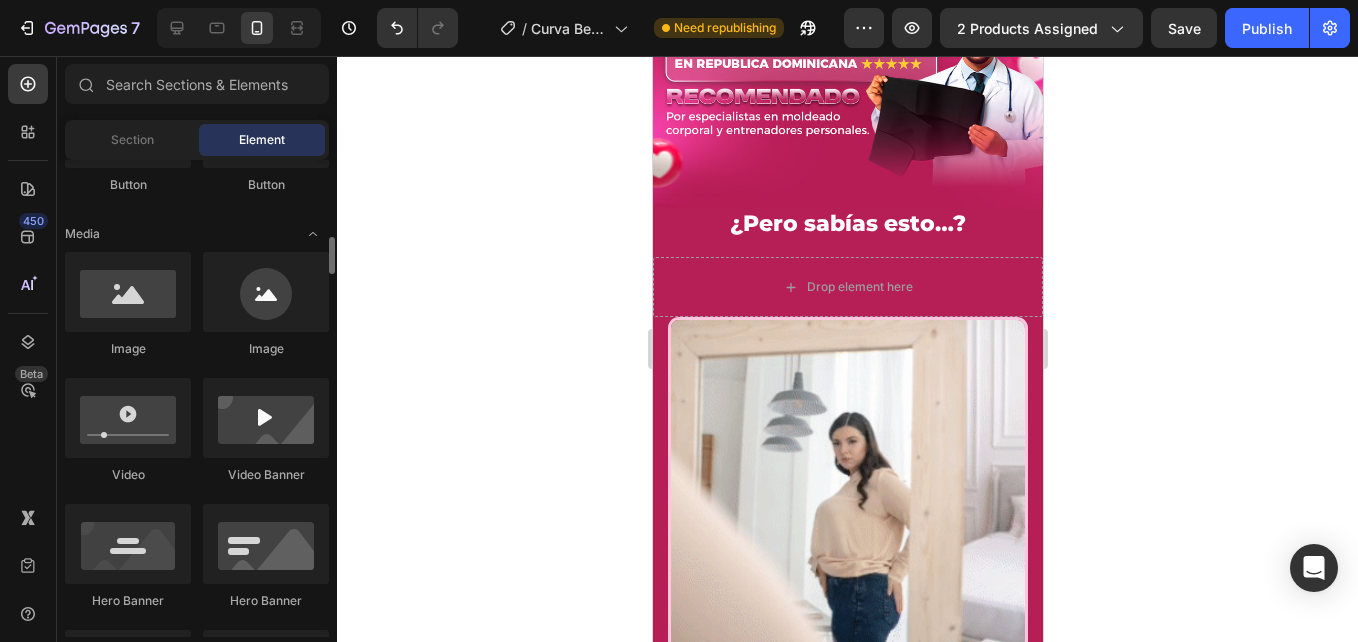 scroll, scrollTop: 600, scrollLeft: 0, axis: vertical 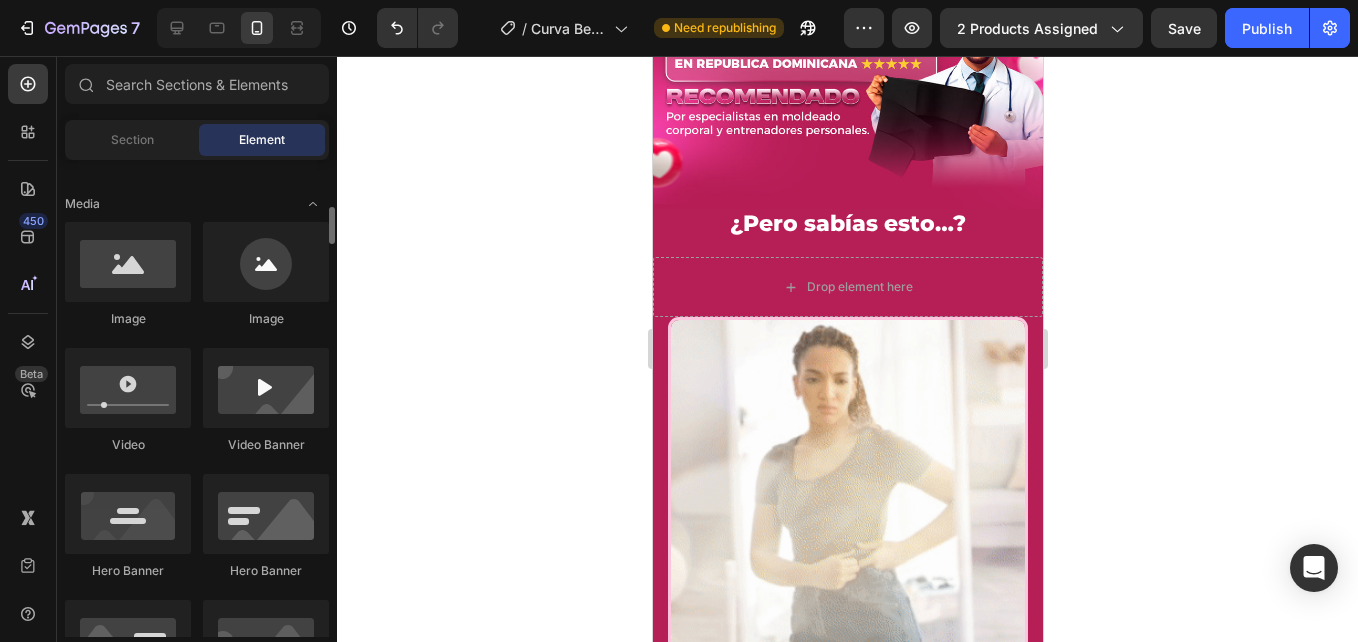 click on "Image
Image
Video
Video Banner
Hero Banner
Hero Banner
Hero Banner
Hero Banner Parallax
Image Comparison" 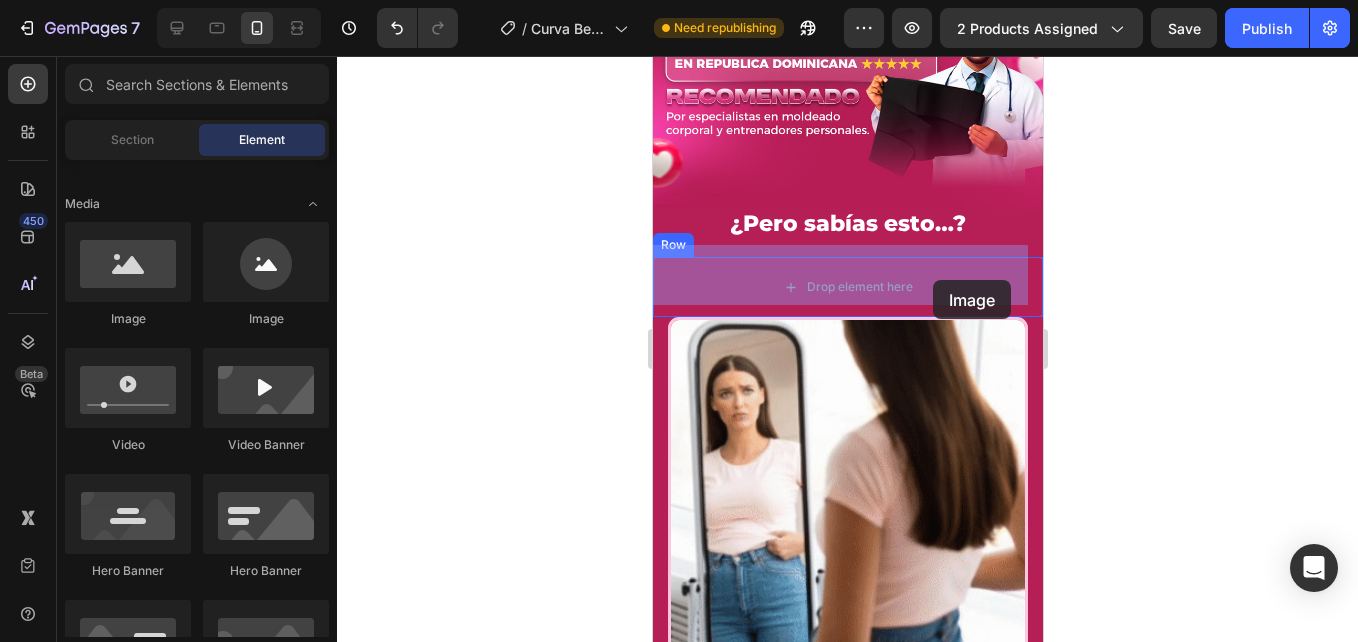 drag, startPoint x: 773, startPoint y: 329, endPoint x: 928, endPoint y: 269, distance: 166.2077 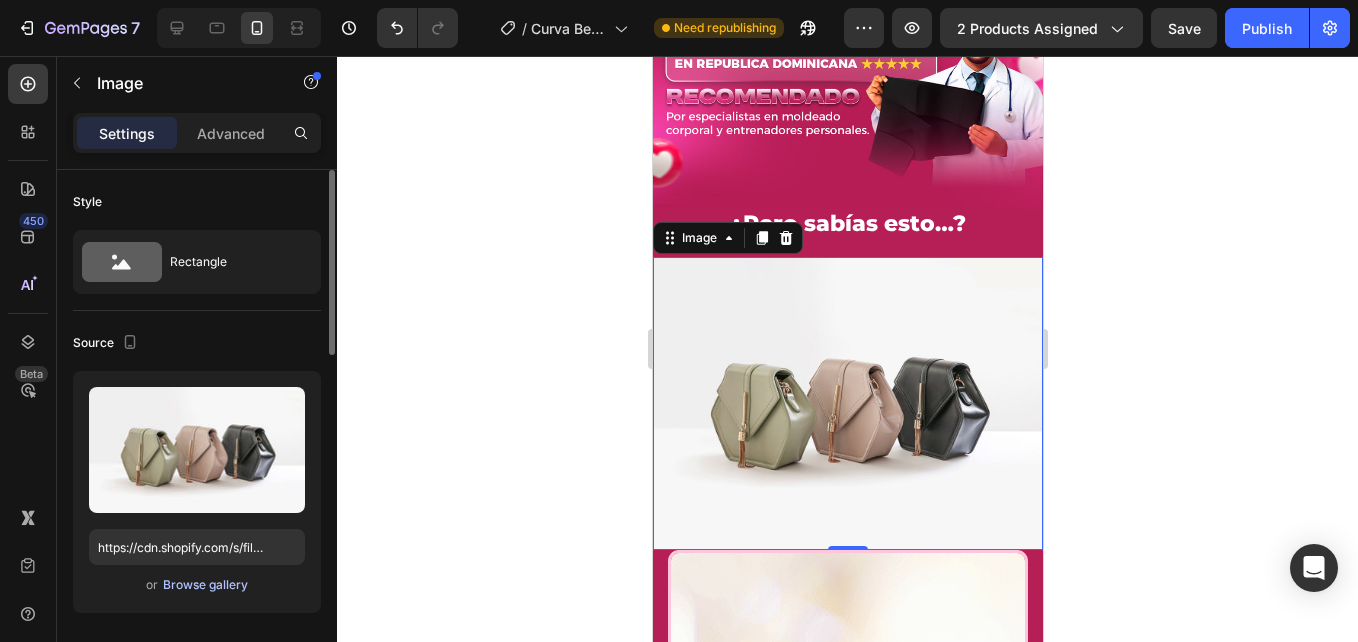 click on "Browse gallery" at bounding box center (205, 585) 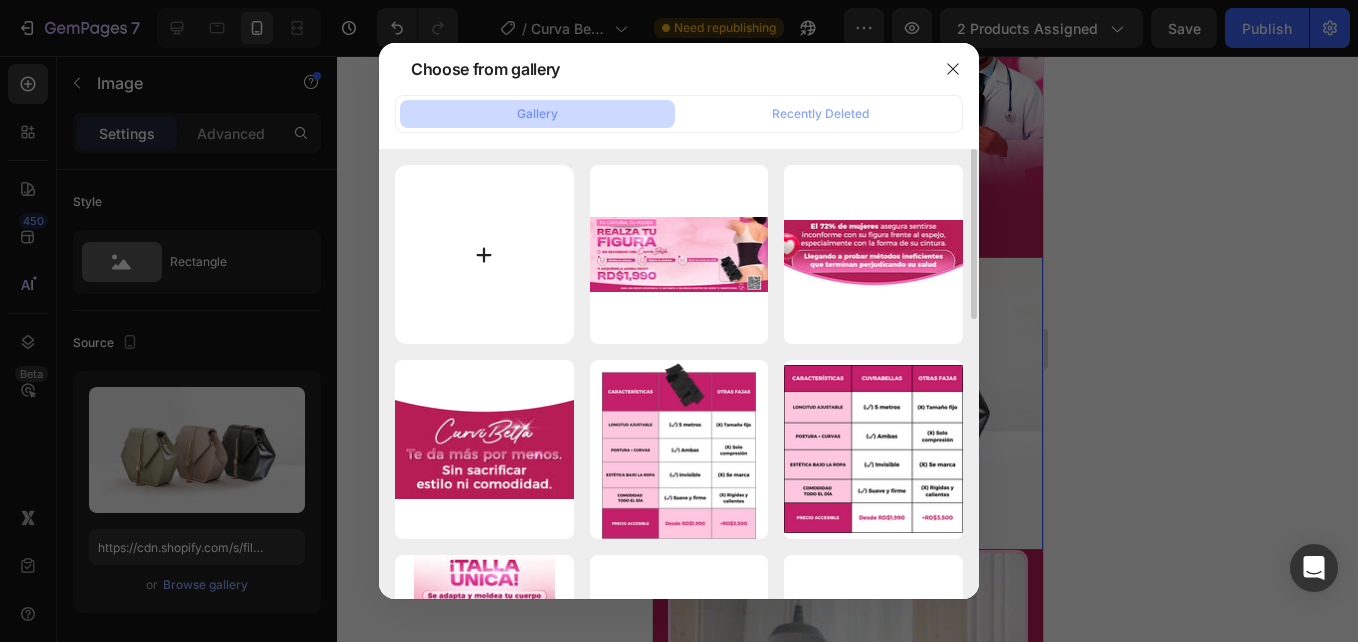 click at bounding box center (484, 254) 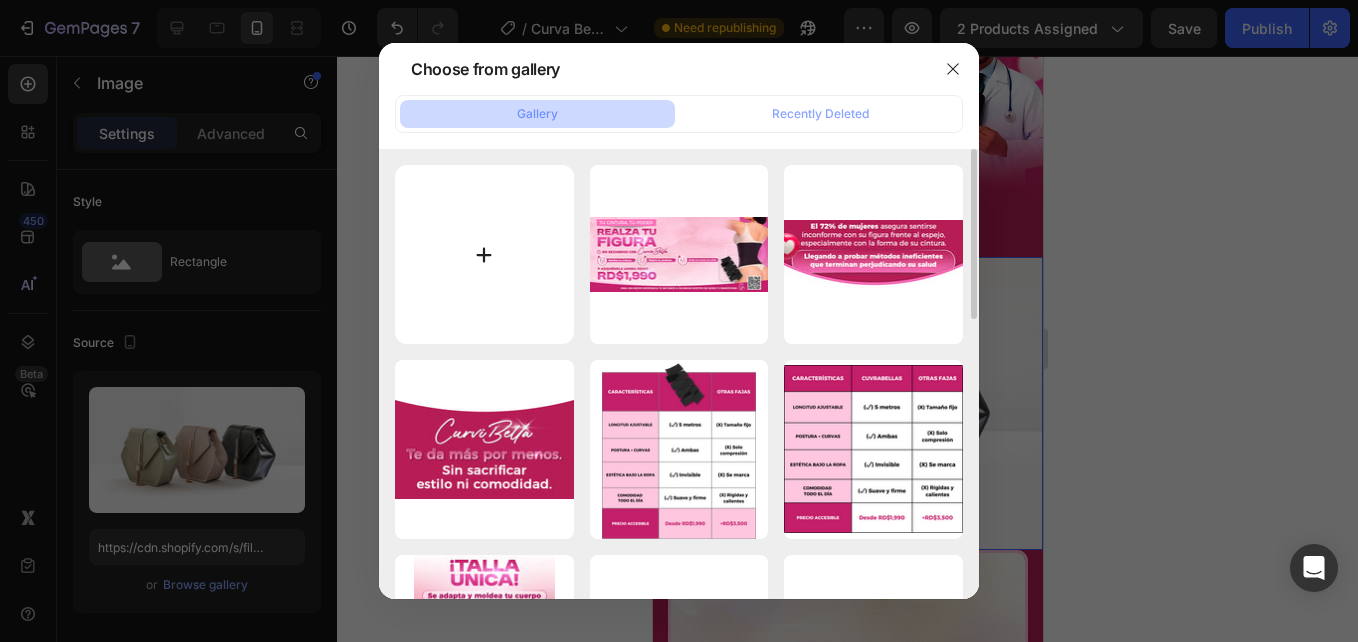 type on "C:\fakepath\3.jpg" 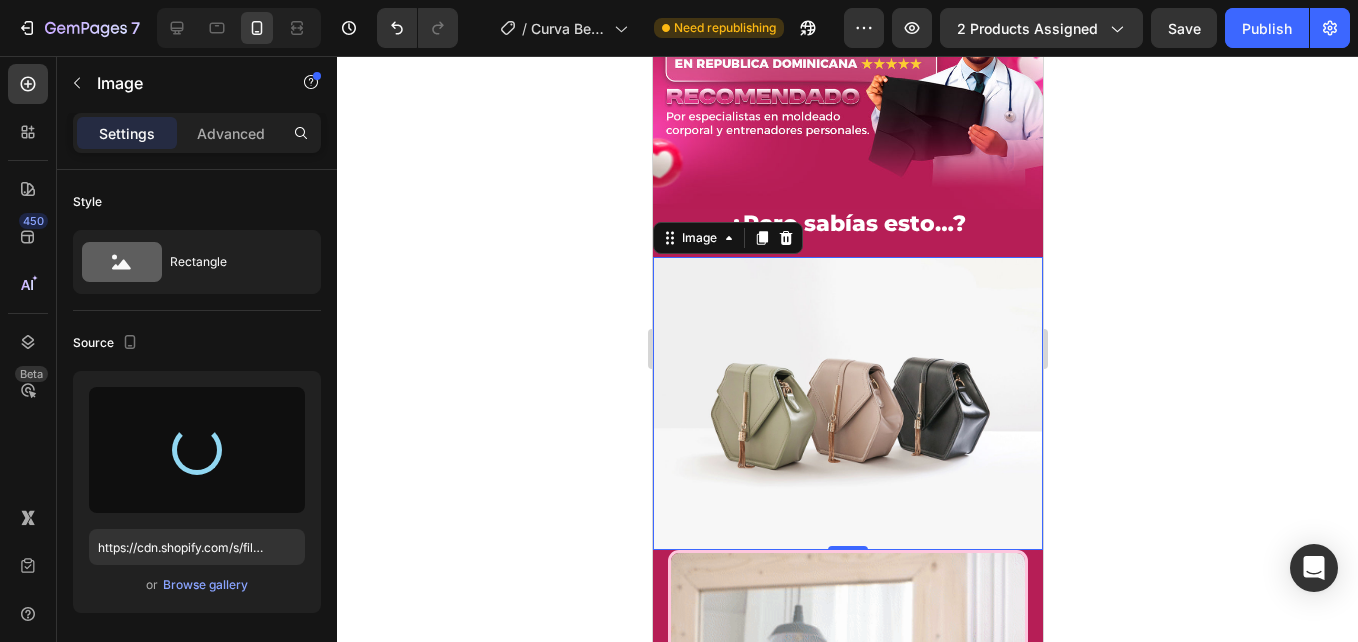 type on "https://cdn.shopify.com/s/files/1/0728/8891/0081/files/gempages_541025741744112647-2055f5ff-bb02-47d3-8cb0-39a5fe835a2b.jpg" 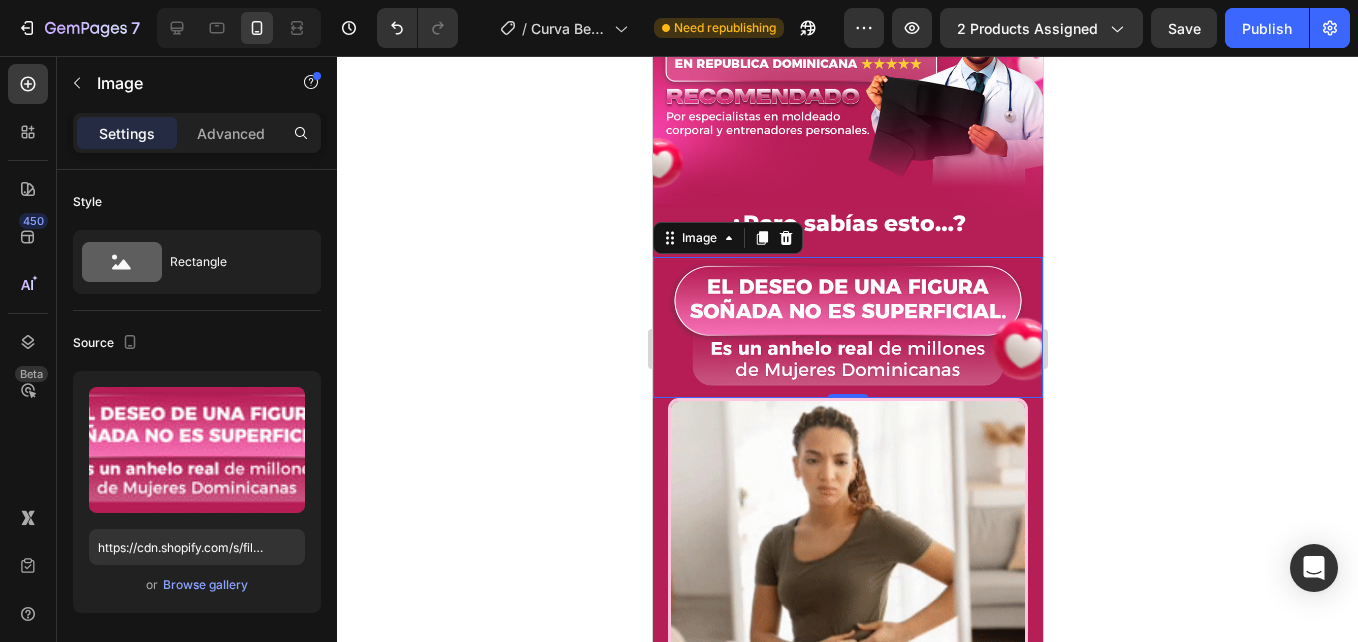 click 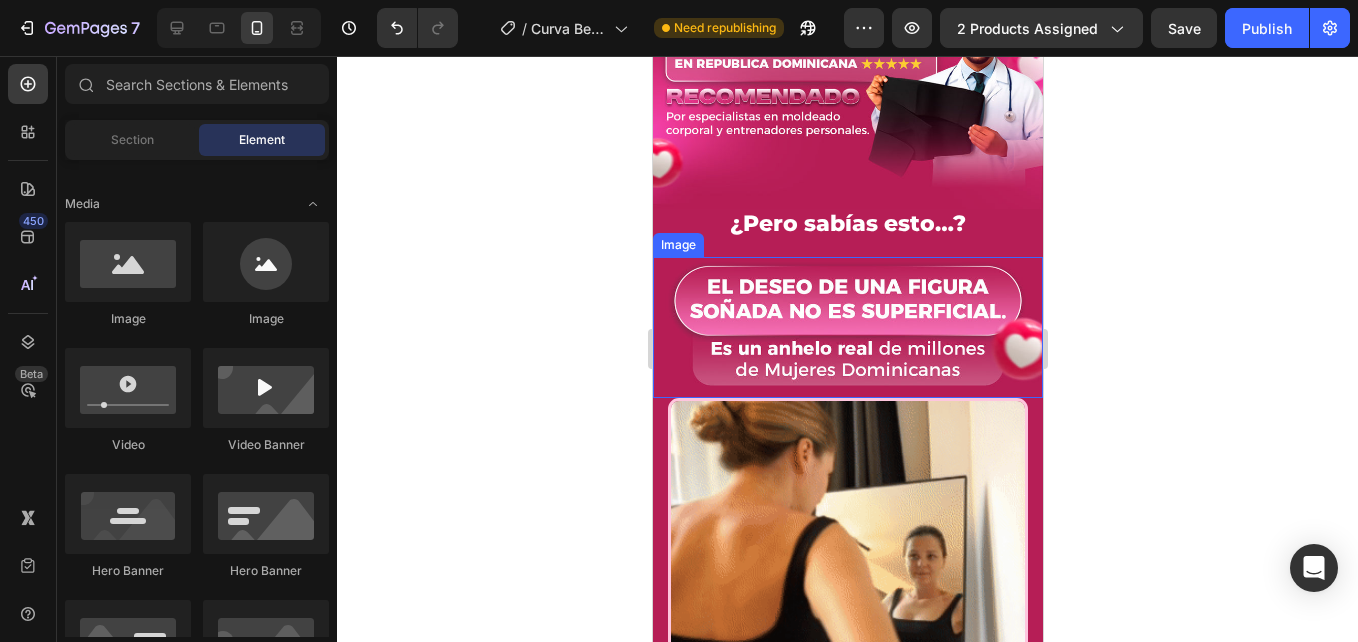 click at bounding box center [847, 327] 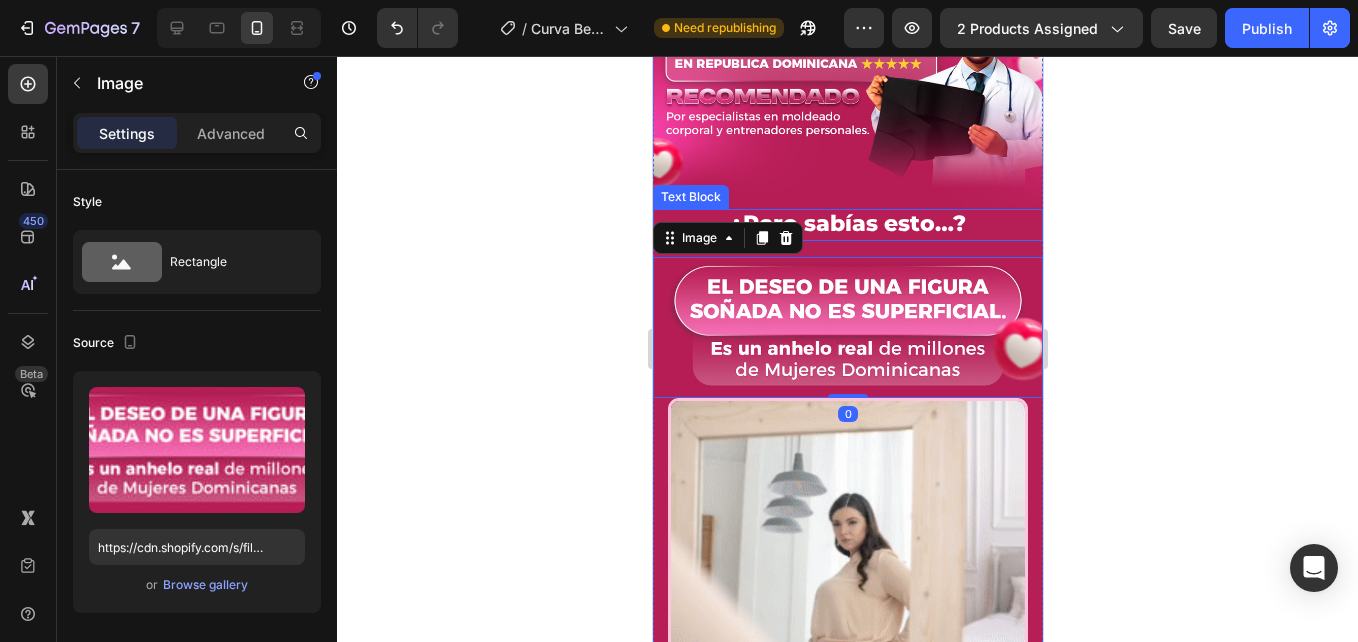 click on "¿Pero sabías esto…?" at bounding box center (847, 223) 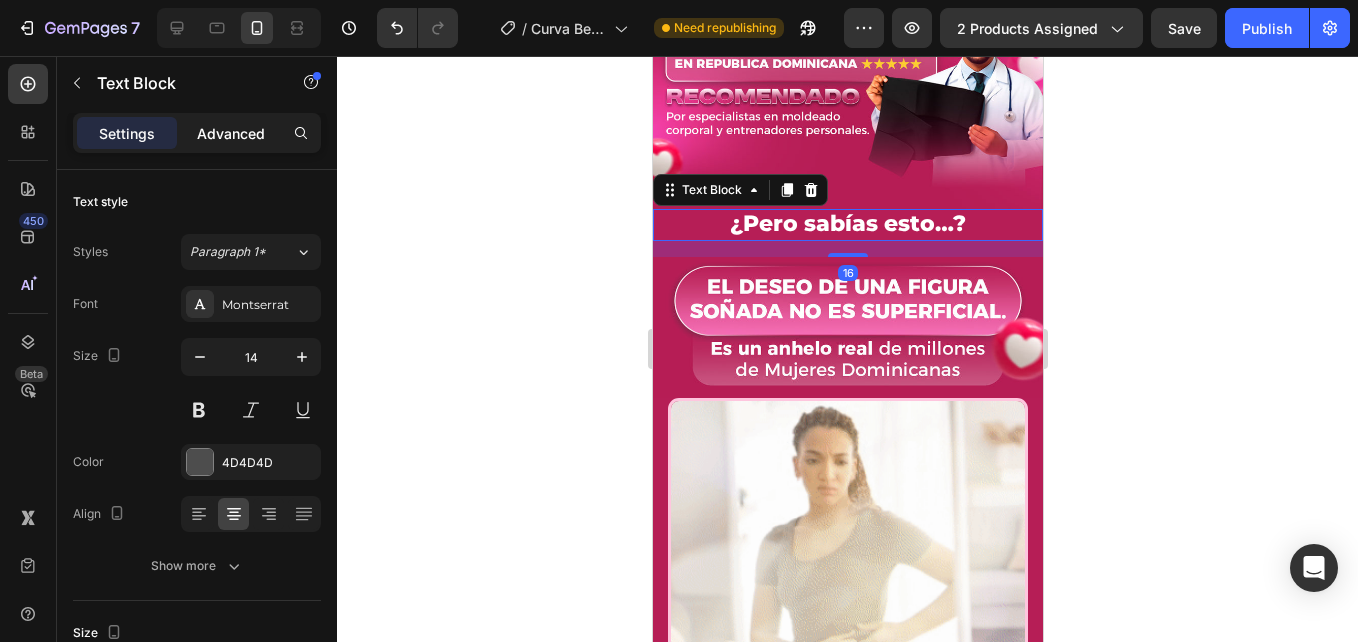 click on "Advanced" at bounding box center (231, 133) 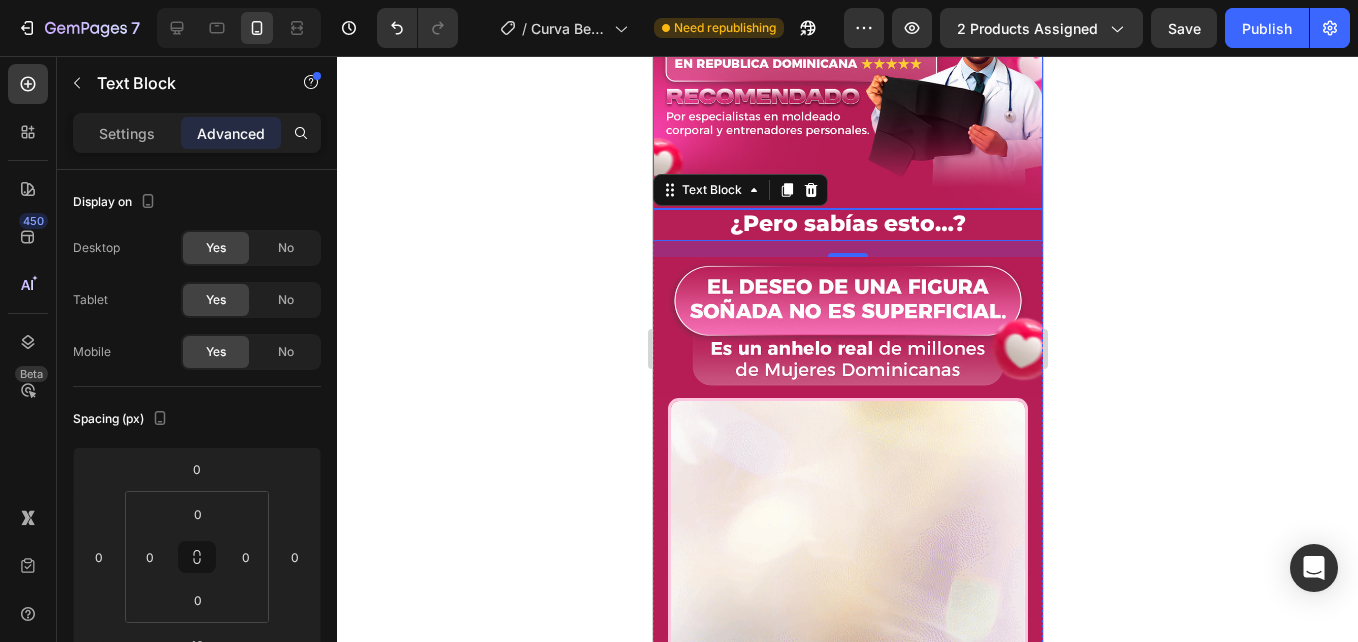 click at bounding box center (847, 100) 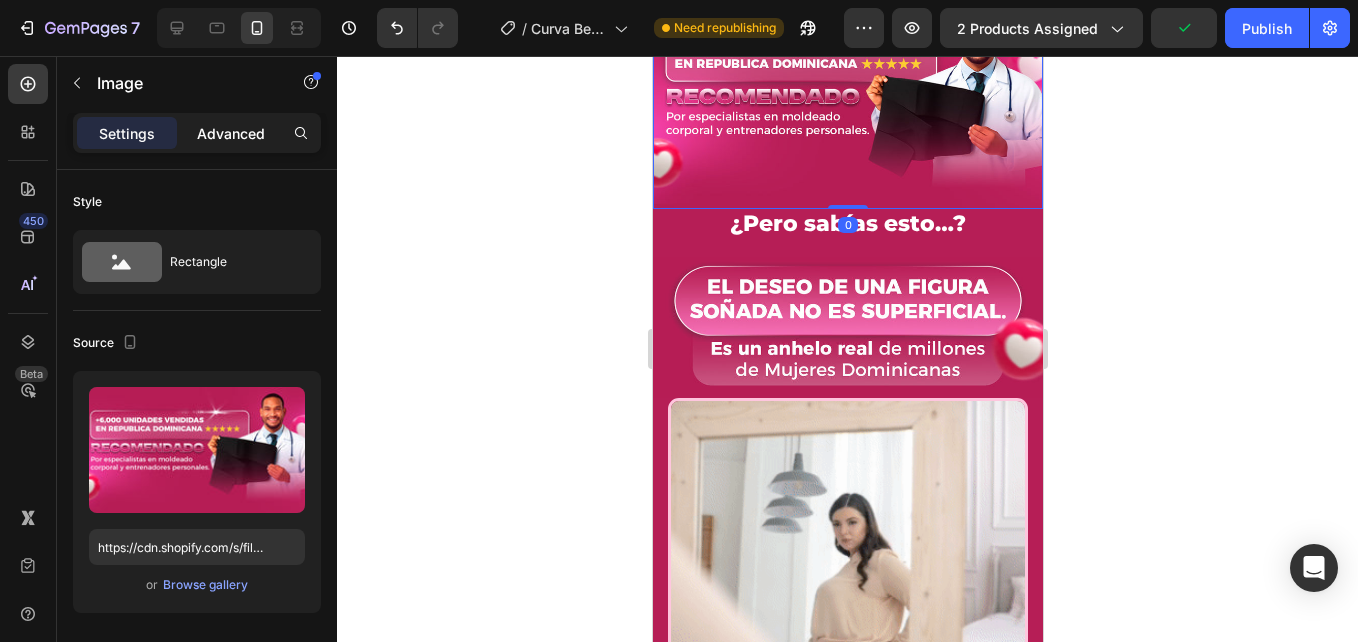 click on "Advanced" at bounding box center [231, 133] 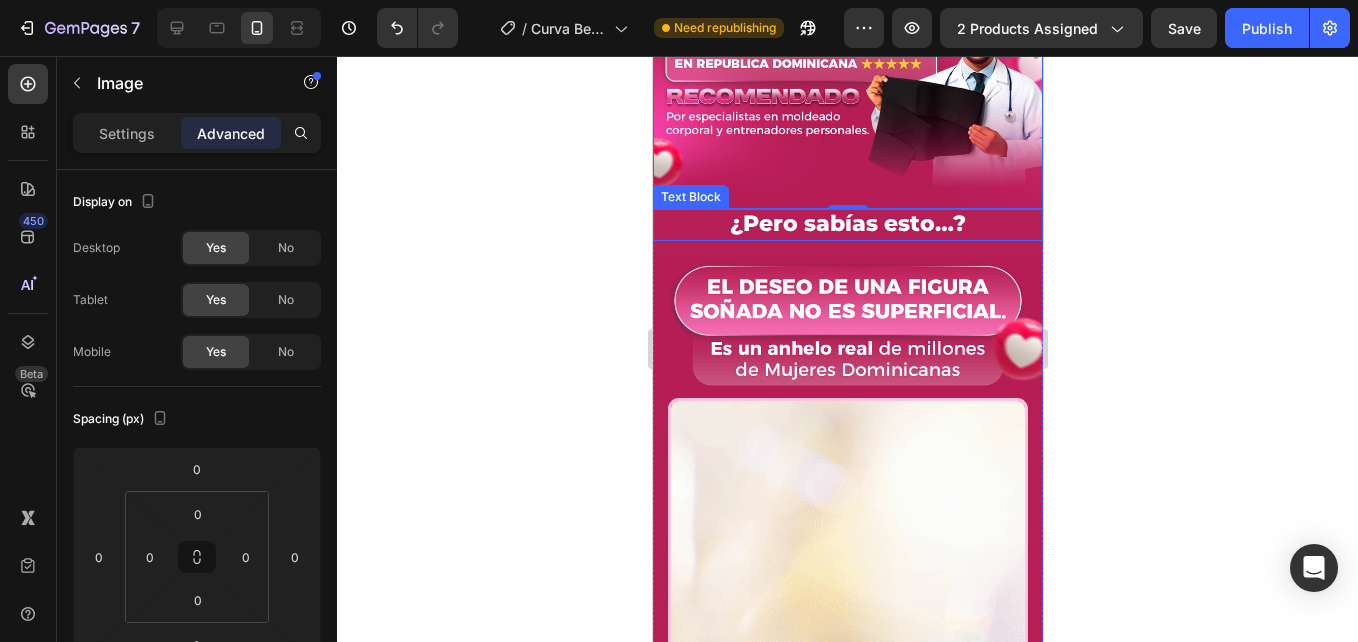 click at bounding box center (847, 327) 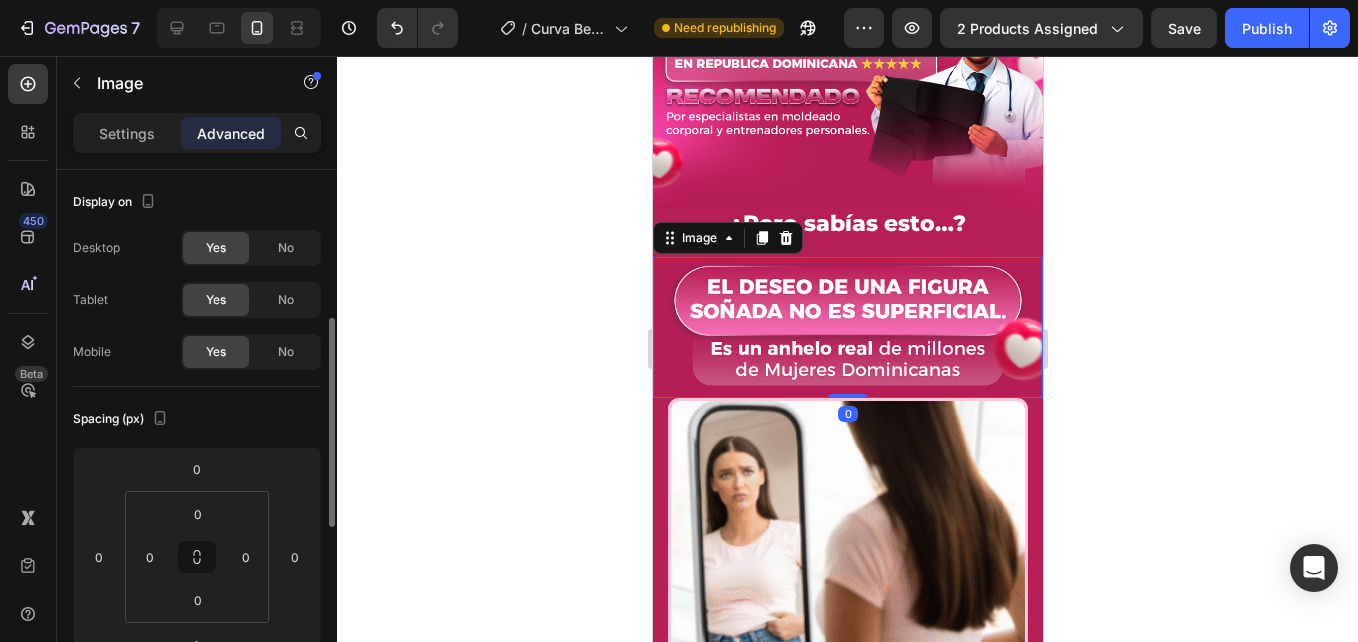 scroll, scrollTop: 106, scrollLeft: 0, axis: vertical 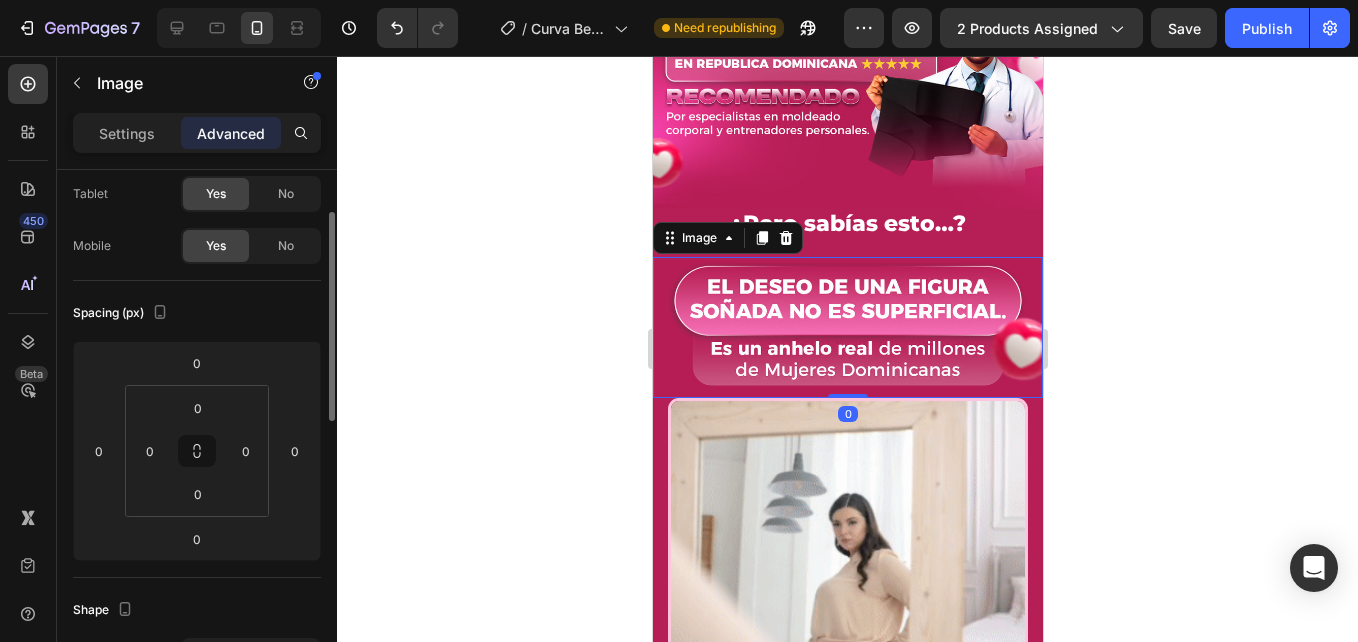 click at bounding box center (847, 327) 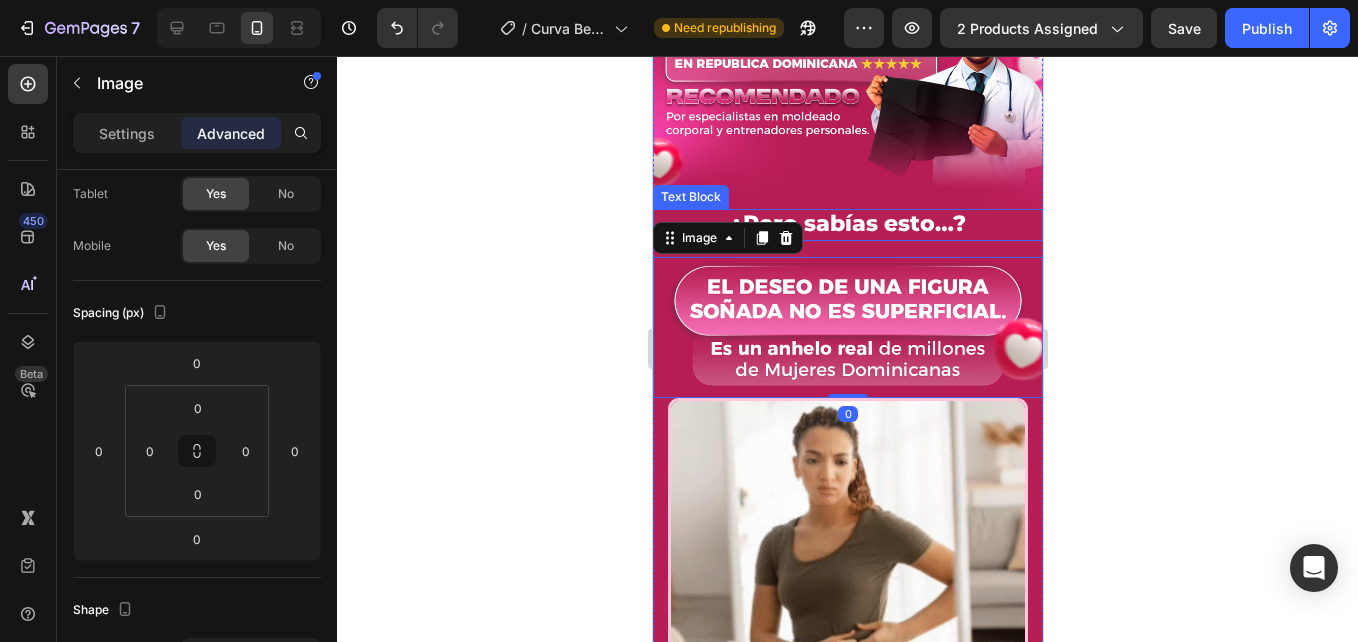 click on "¿Pero sabías esto…?" at bounding box center [847, 223] 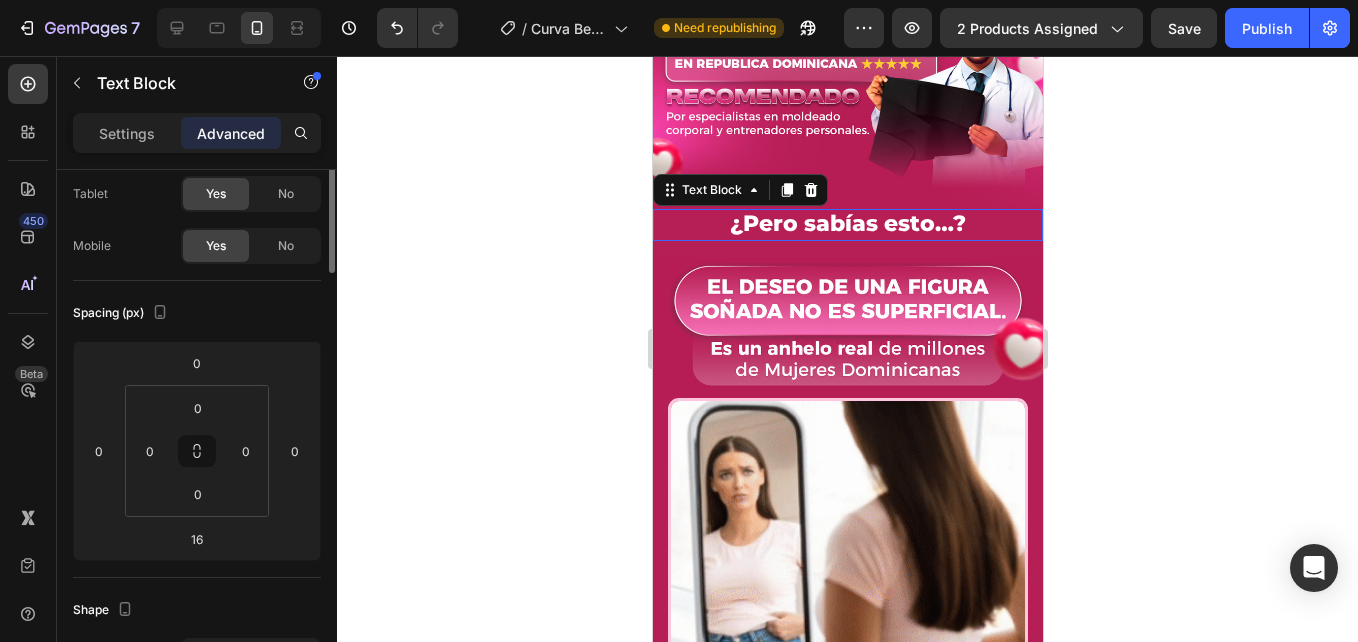 scroll, scrollTop: 0, scrollLeft: 0, axis: both 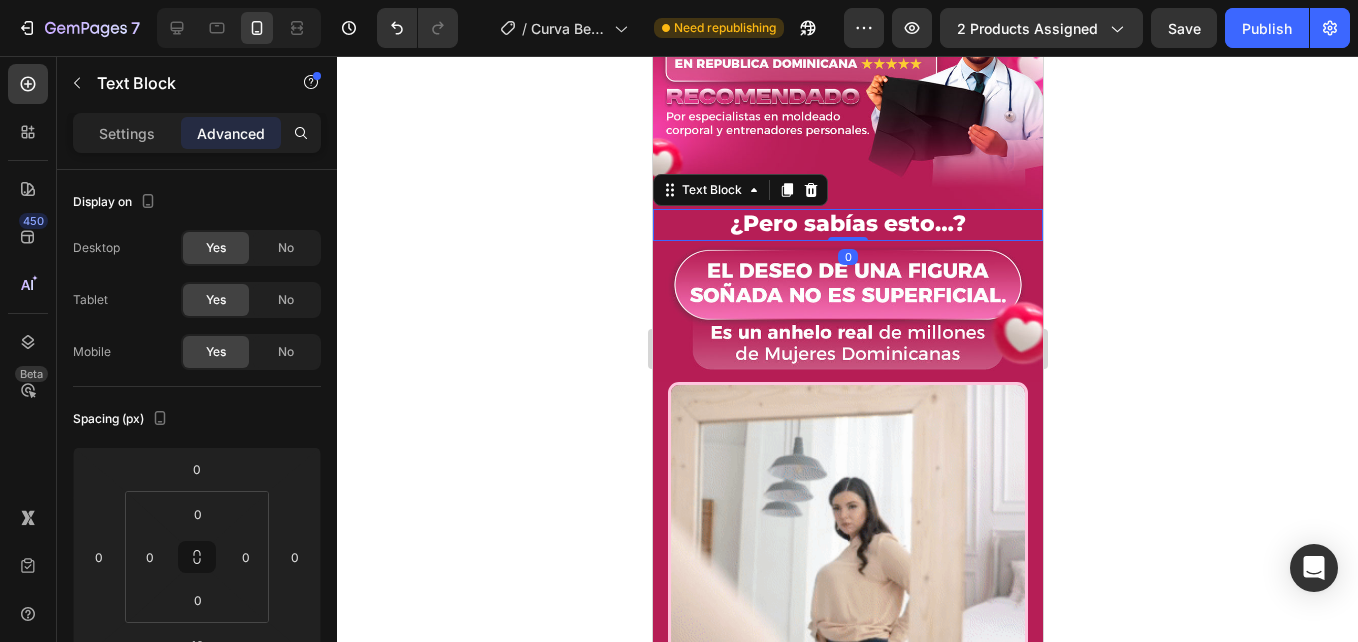 drag, startPoint x: 842, startPoint y: 244, endPoint x: 844, endPoint y: 215, distance: 29.068884 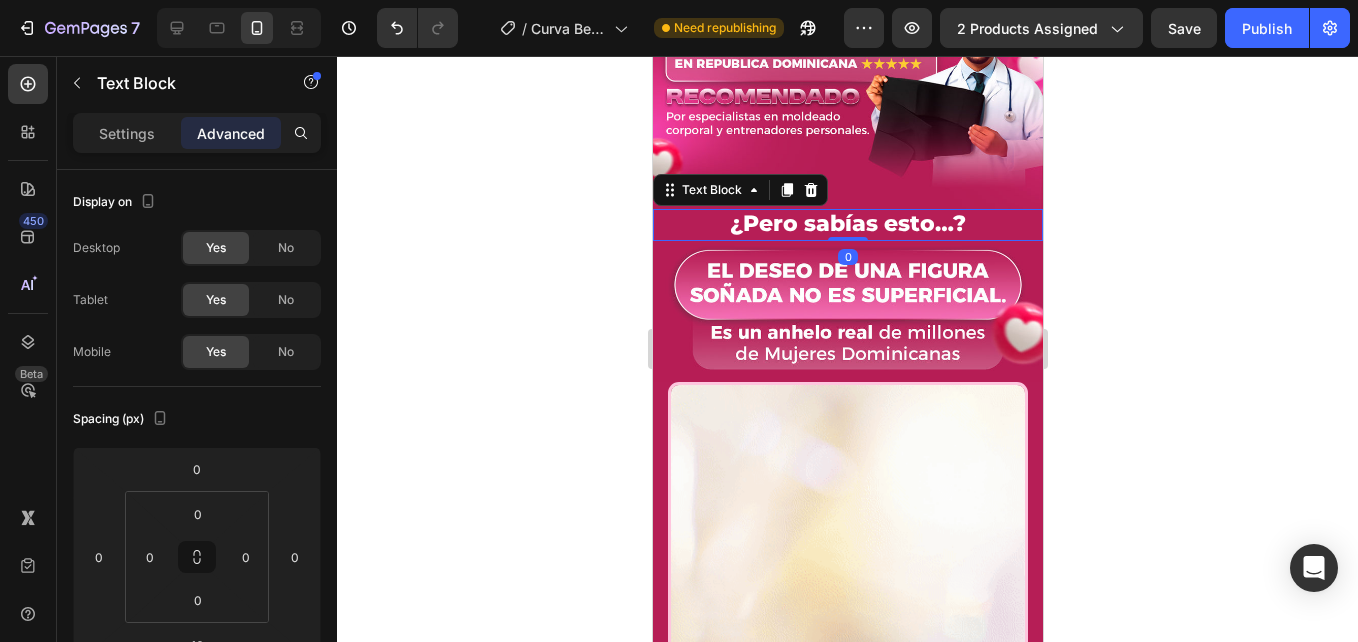 click on "¿Pero sabías esto…? Text Block   0" at bounding box center (847, 225) 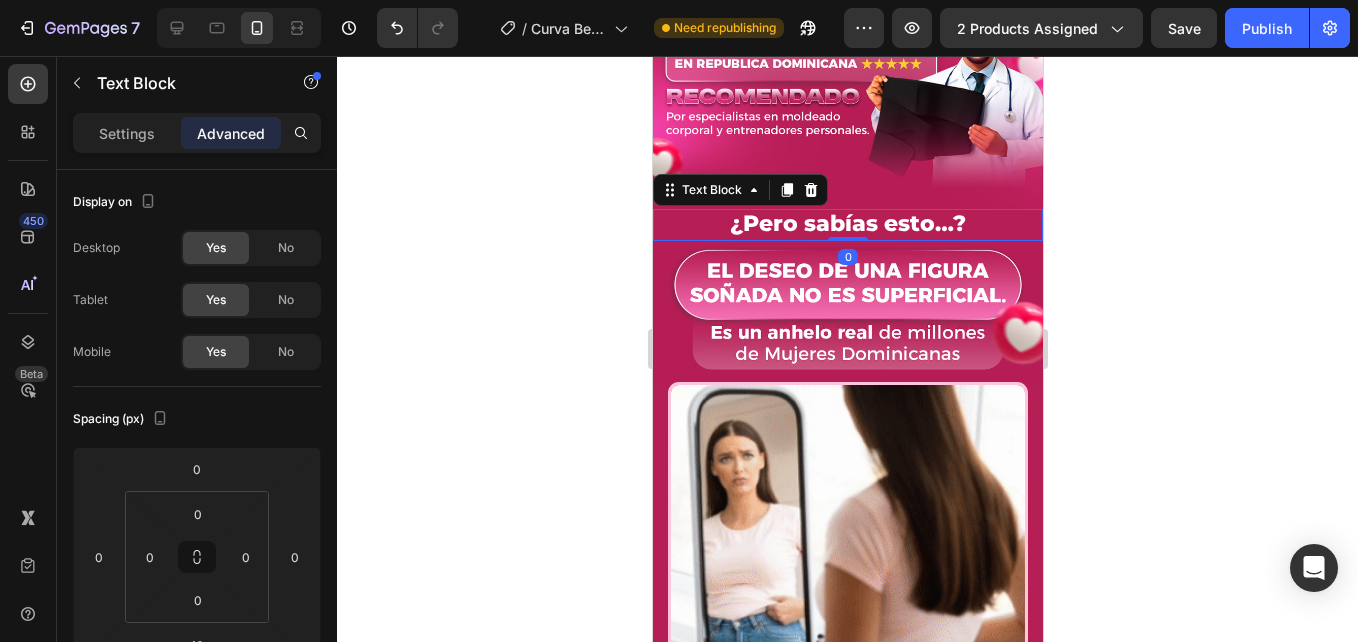 type on "0" 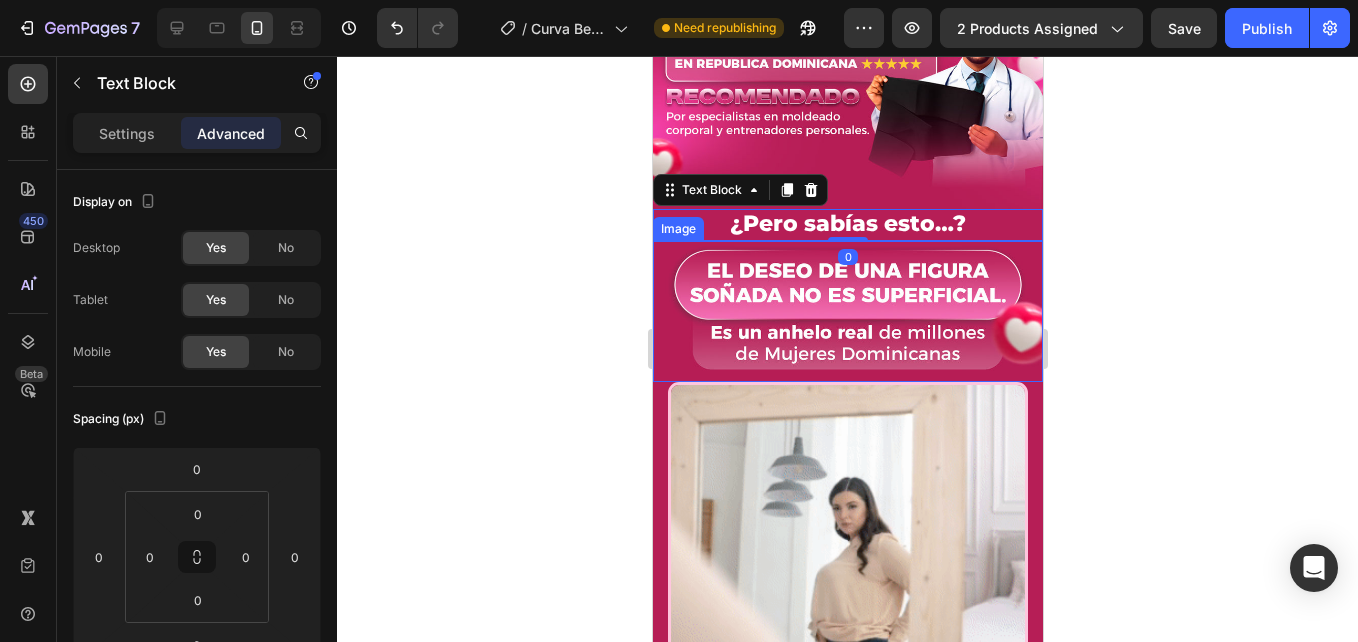 click 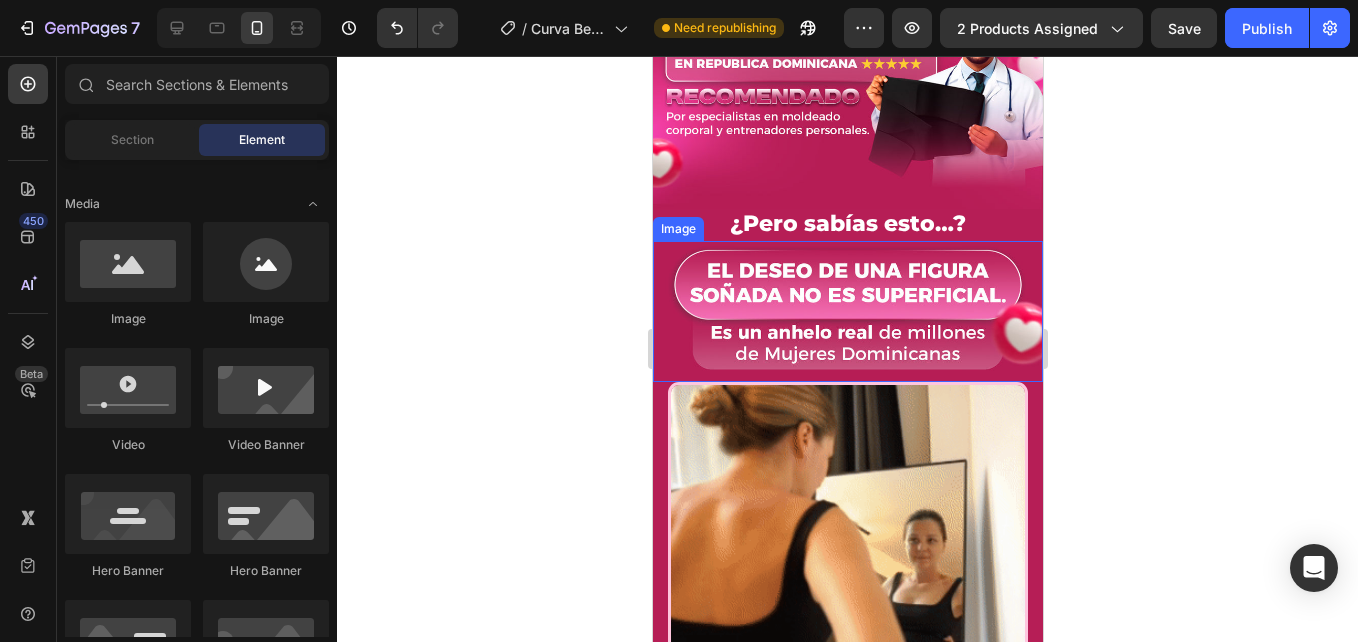 click 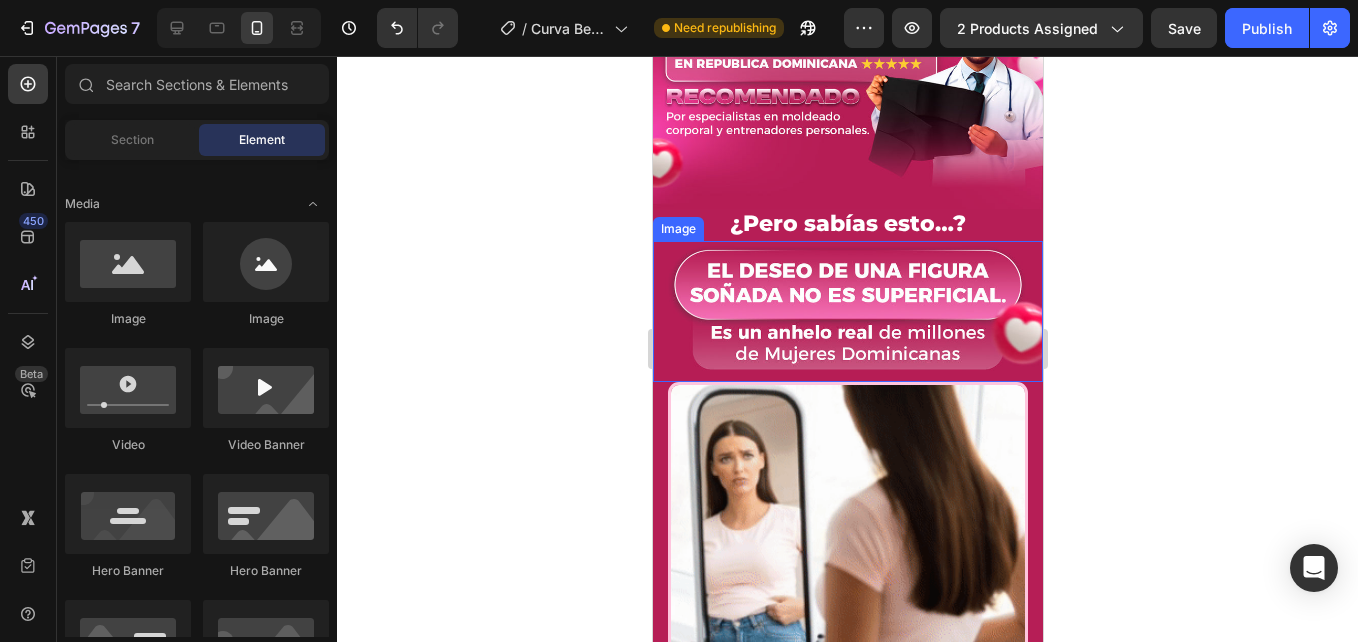 click 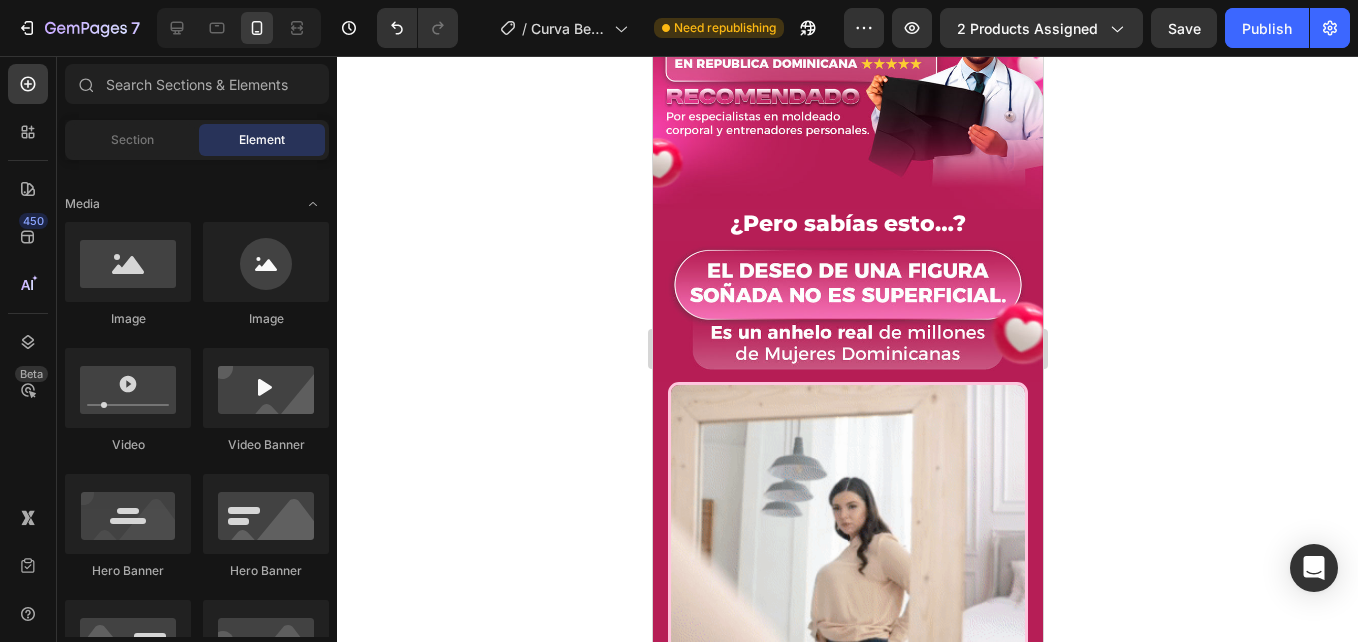 click 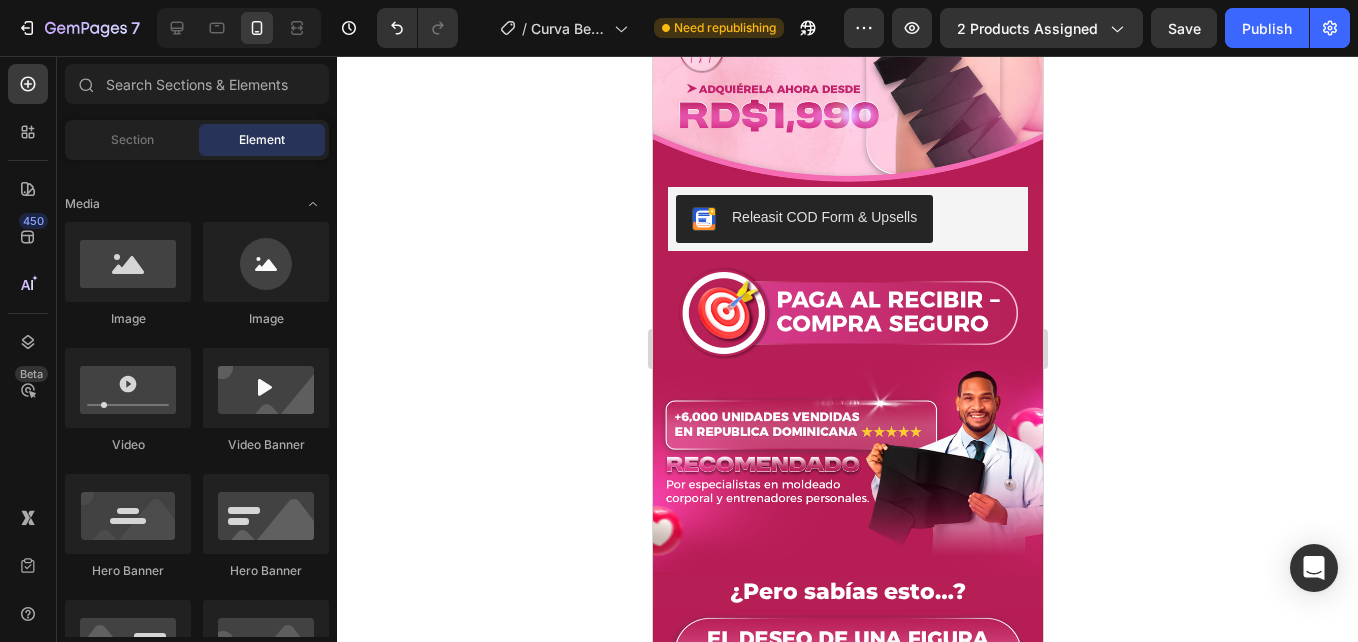 scroll, scrollTop: 0, scrollLeft: 0, axis: both 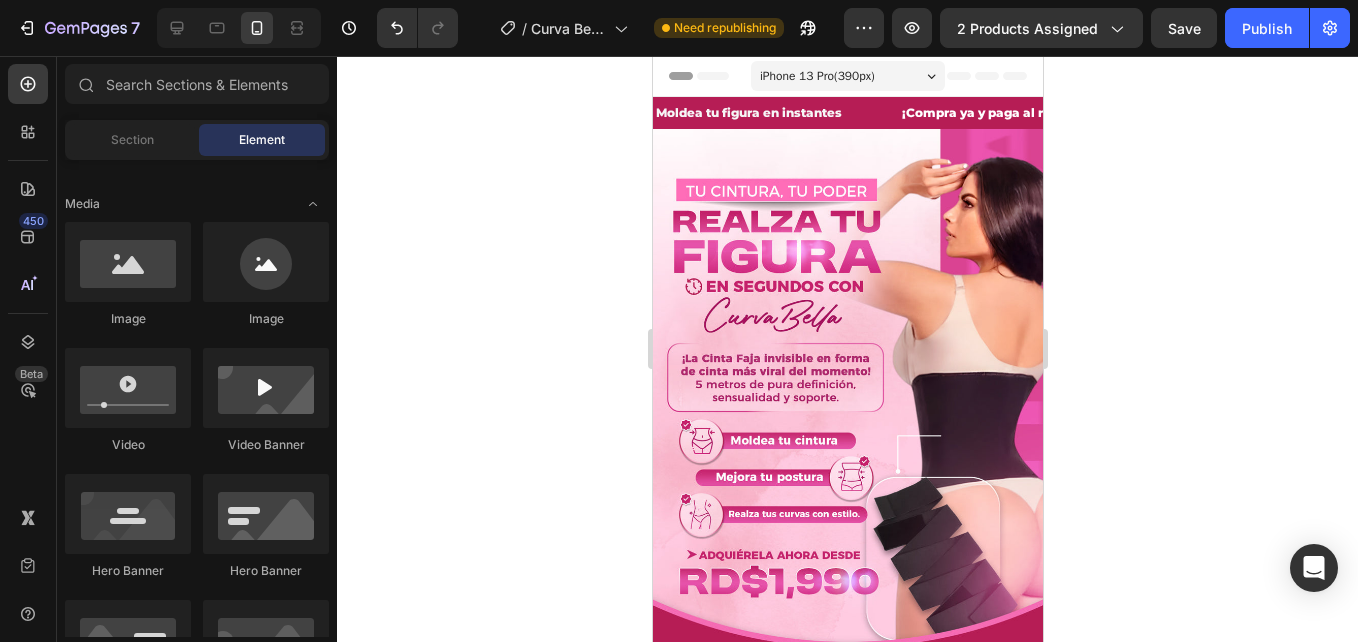 drag, startPoint x: 1037, startPoint y: 178, endPoint x: 1705, endPoint y: 251, distance: 671.9769 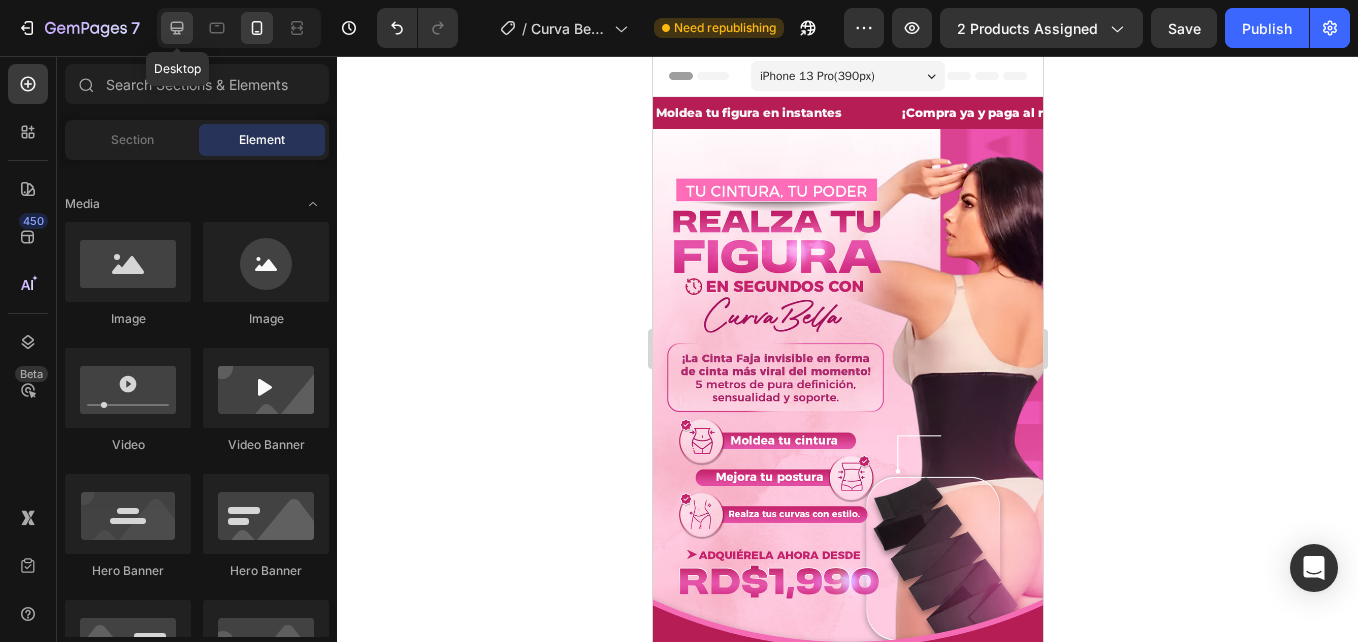 click 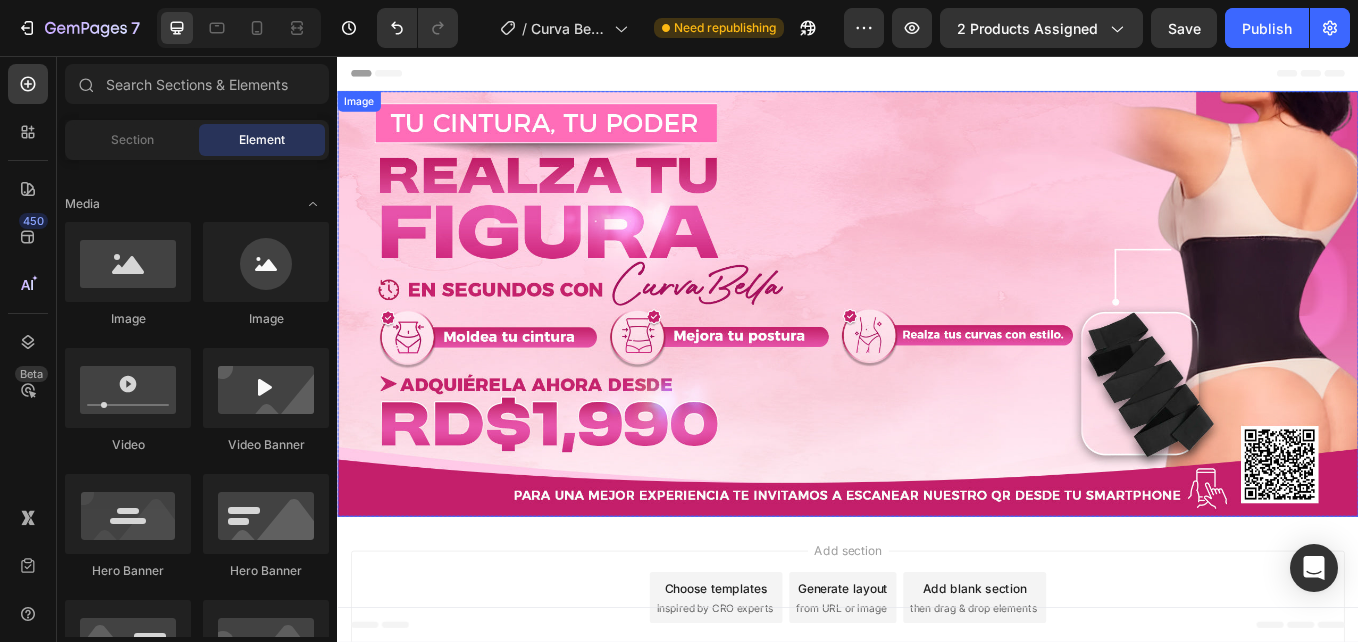 click at bounding box center (937, 347) 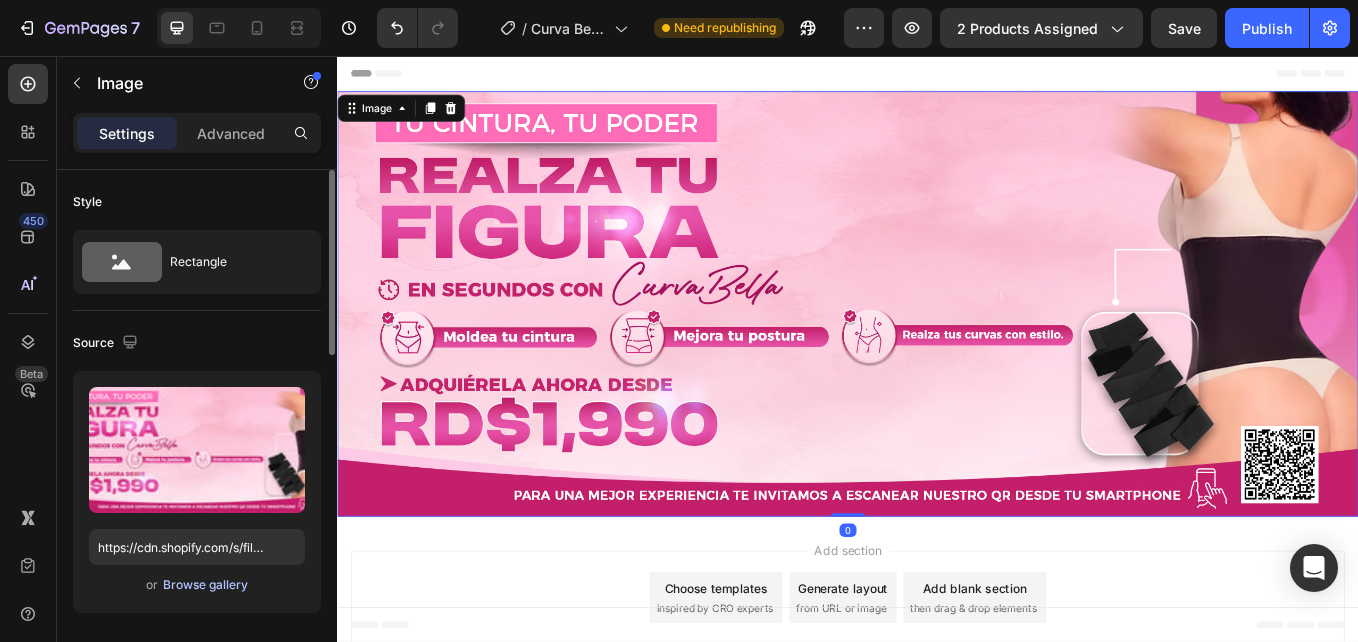 click on "Browse gallery" at bounding box center [205, 585] 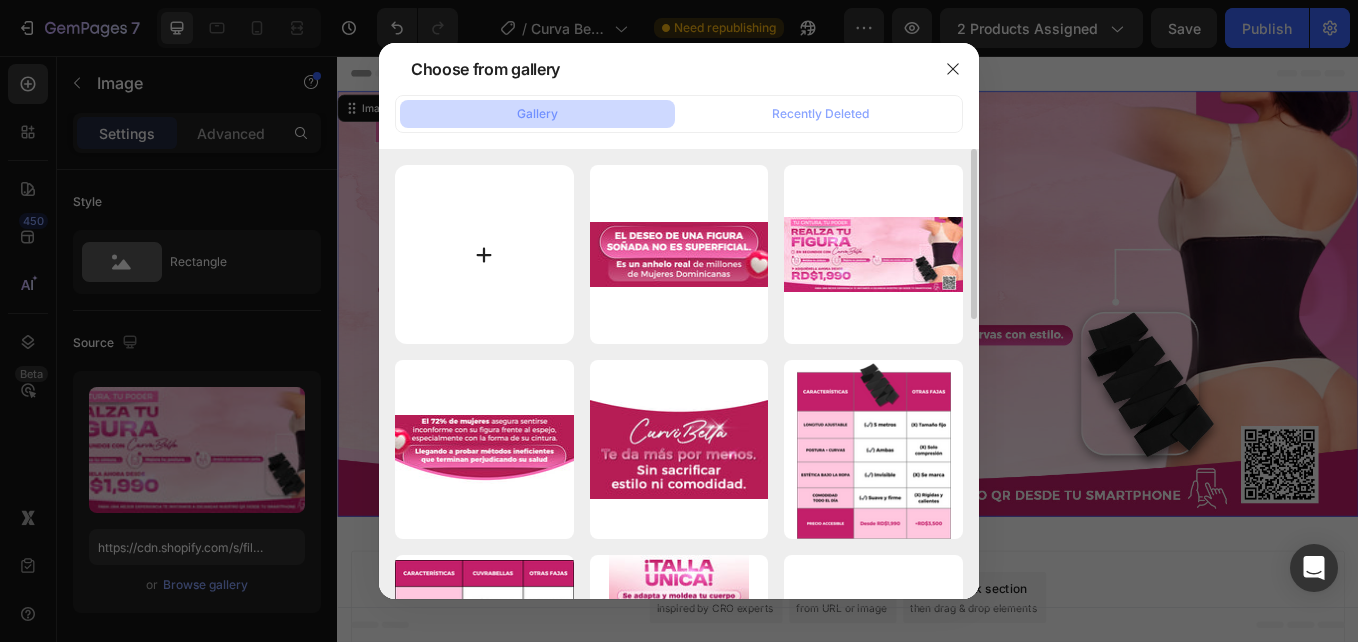 click at bounding box center (484, 254) 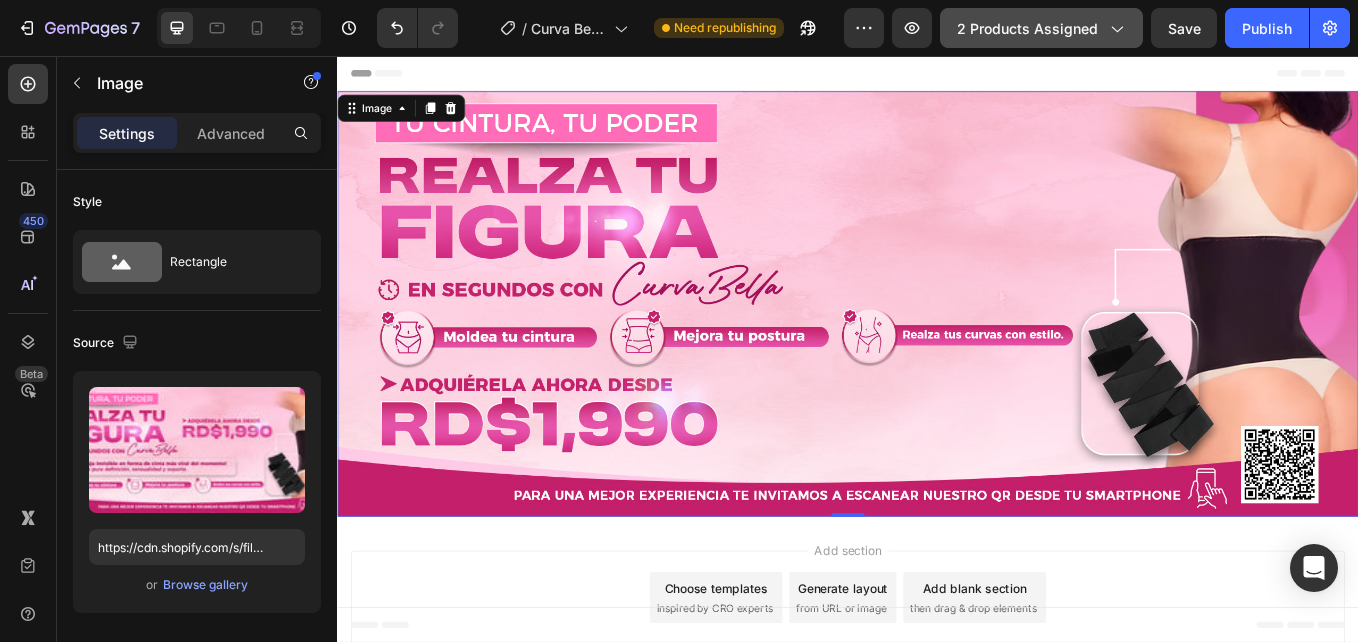 type on "https://cdn.shopify.com/s/files/1/0728/8891/0081/files/gempages_541025741744112647-c8dac27a-eb44-4090-b2fa-e24b8fd6f176.jpg" 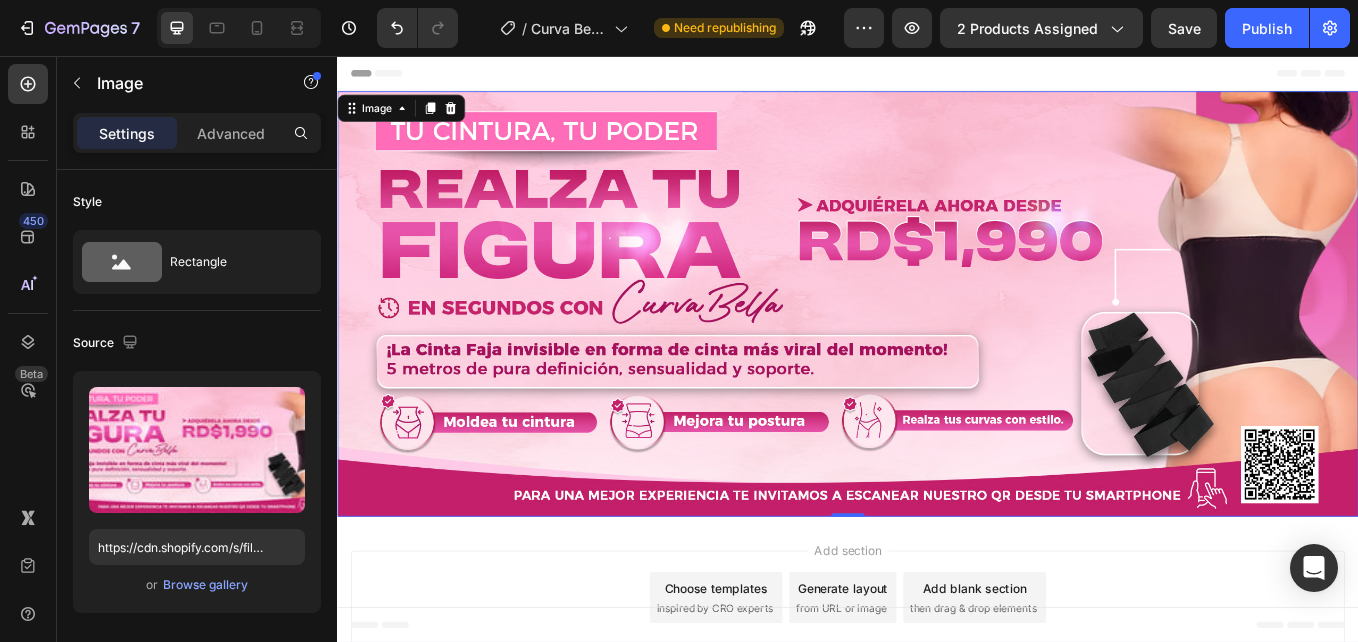 click on "7  Version history  /  Curva Bellas - IC2 Need republishing Preview 2 products assigned  Save   Publish" 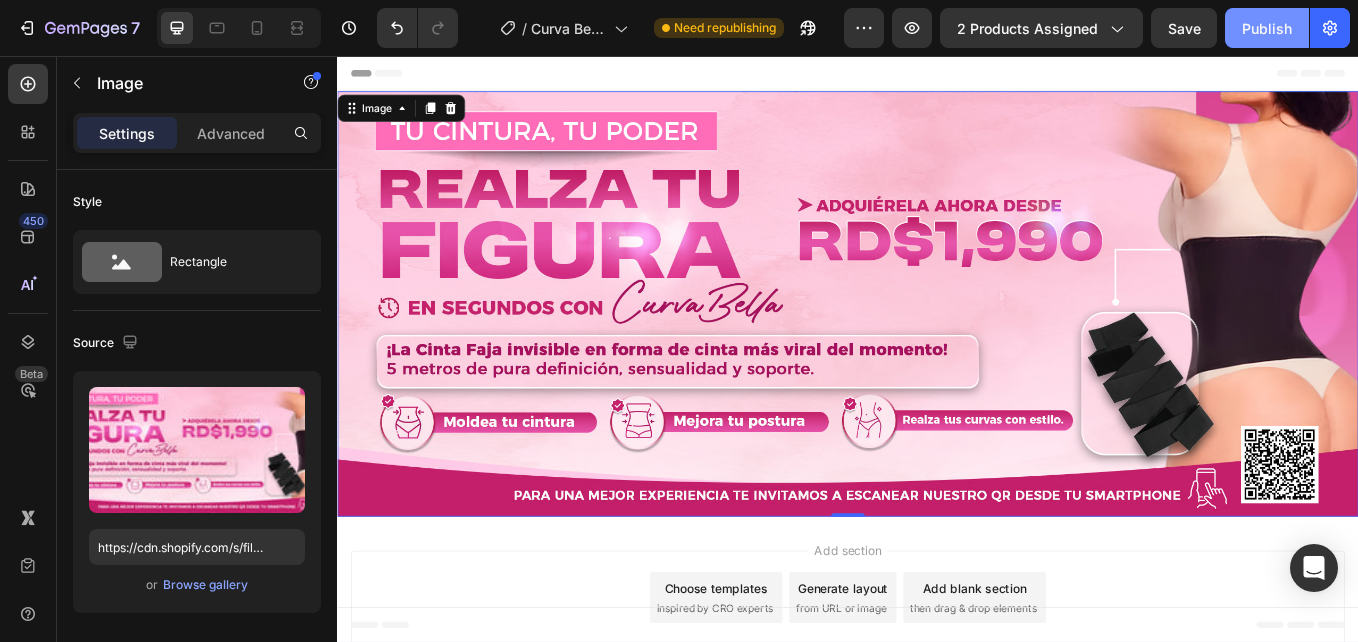 click on "Publish" at bounding box center [1267, 28] 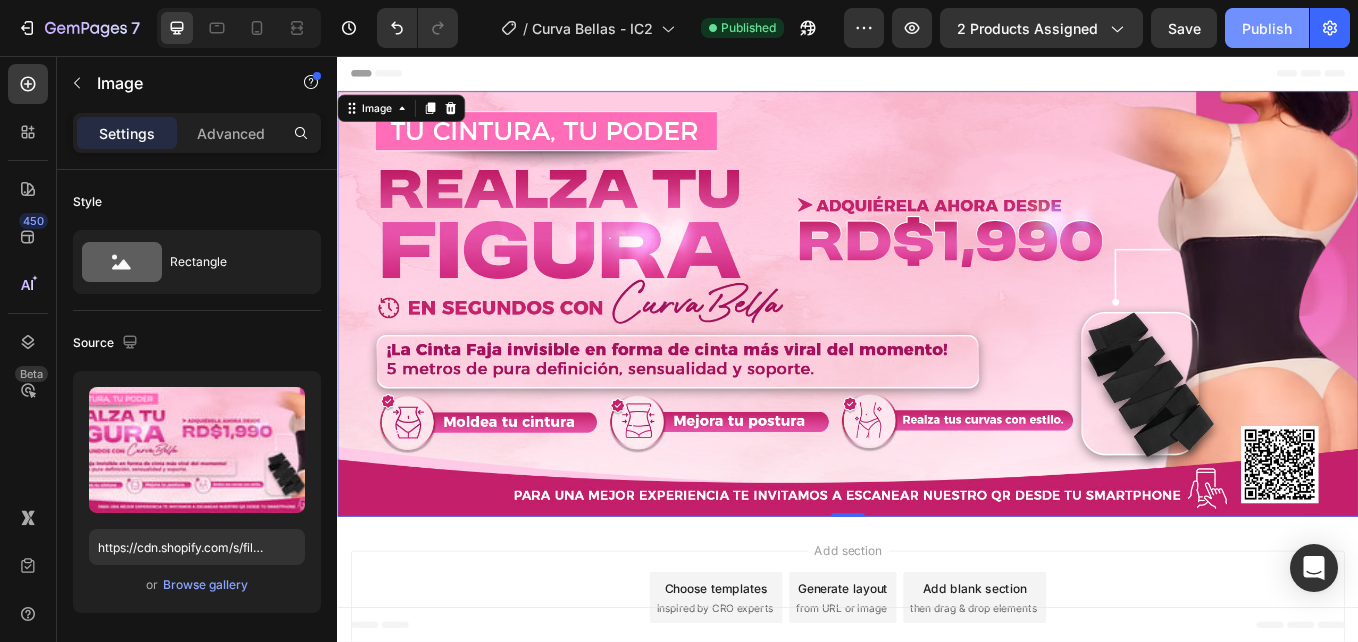 click on "Publish" 